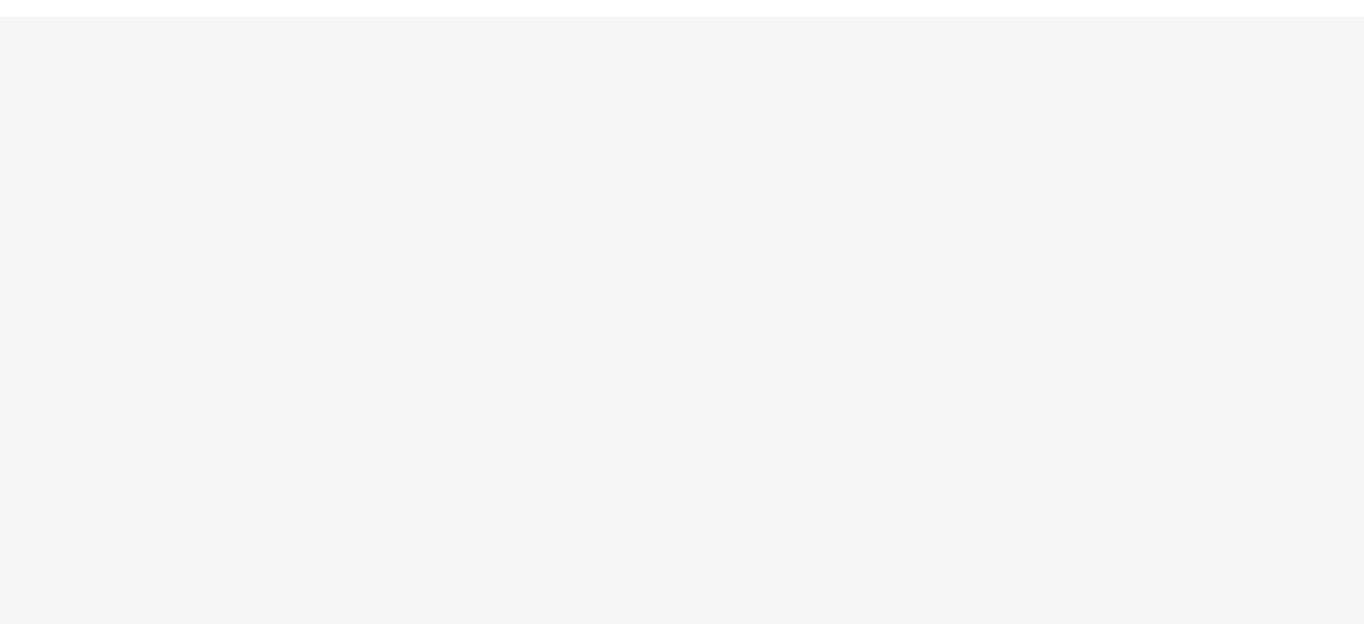scroll, scrollTop: 0, scrollLeft: 0, axis: both 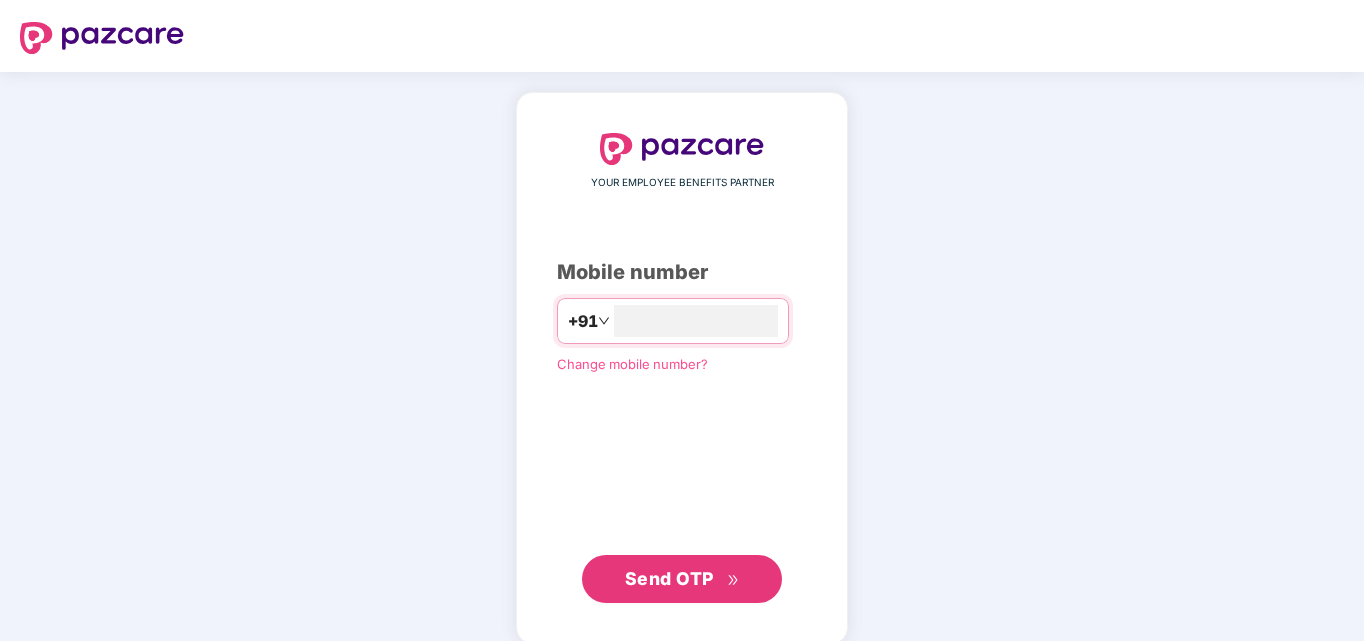 type on "**********" 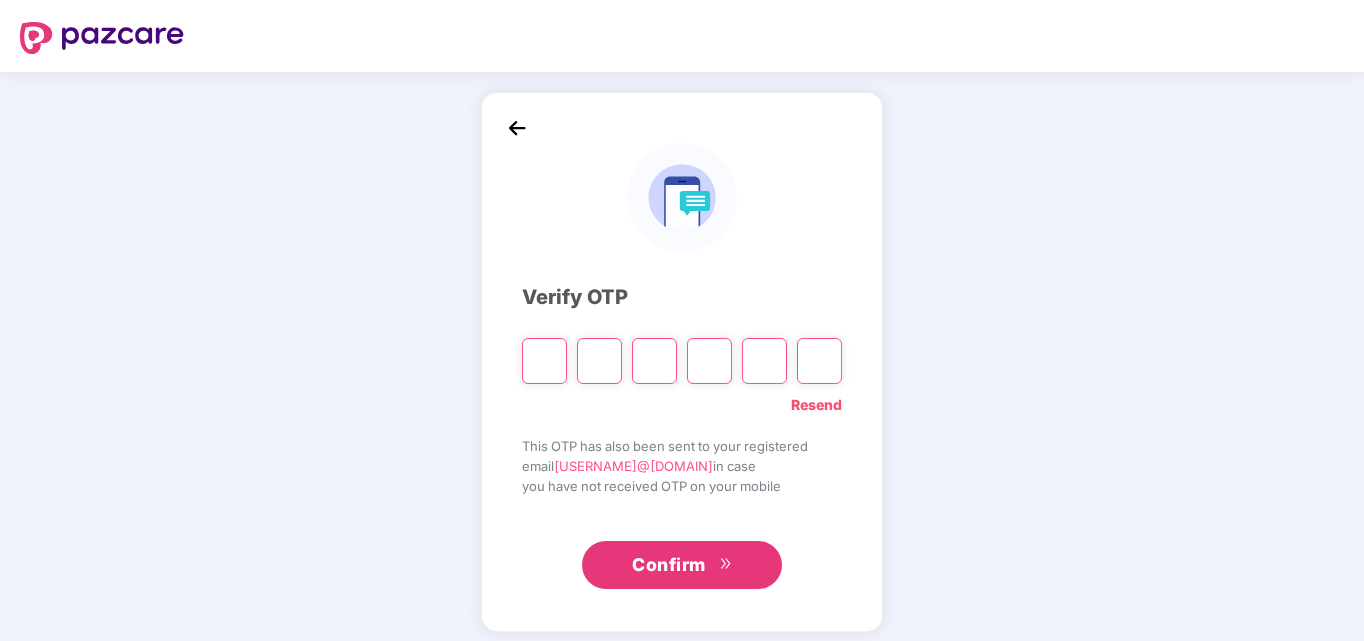 type on "*" 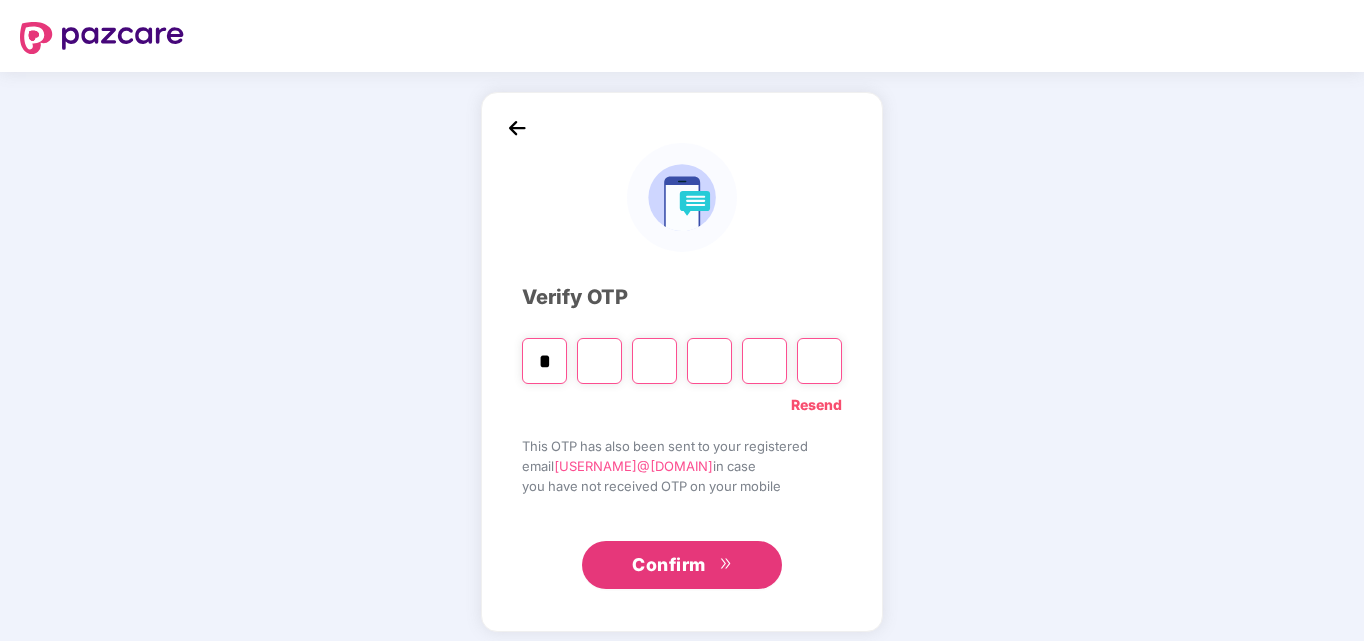 type on "*" 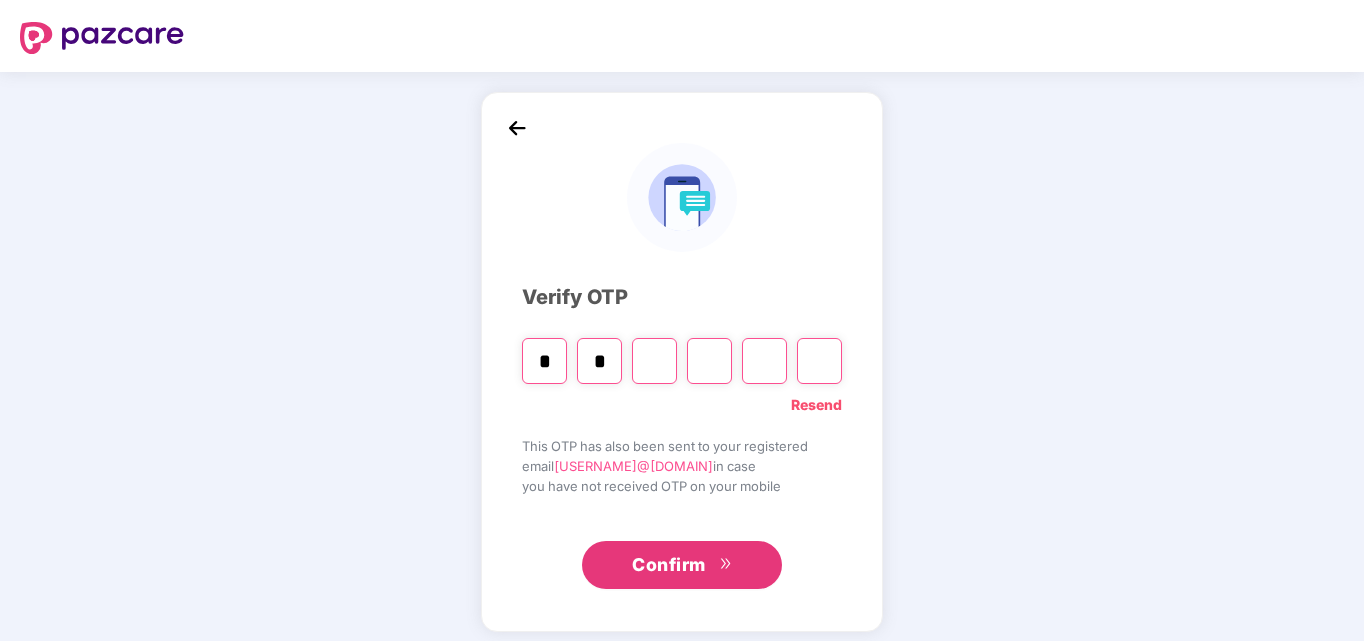 type on "*" 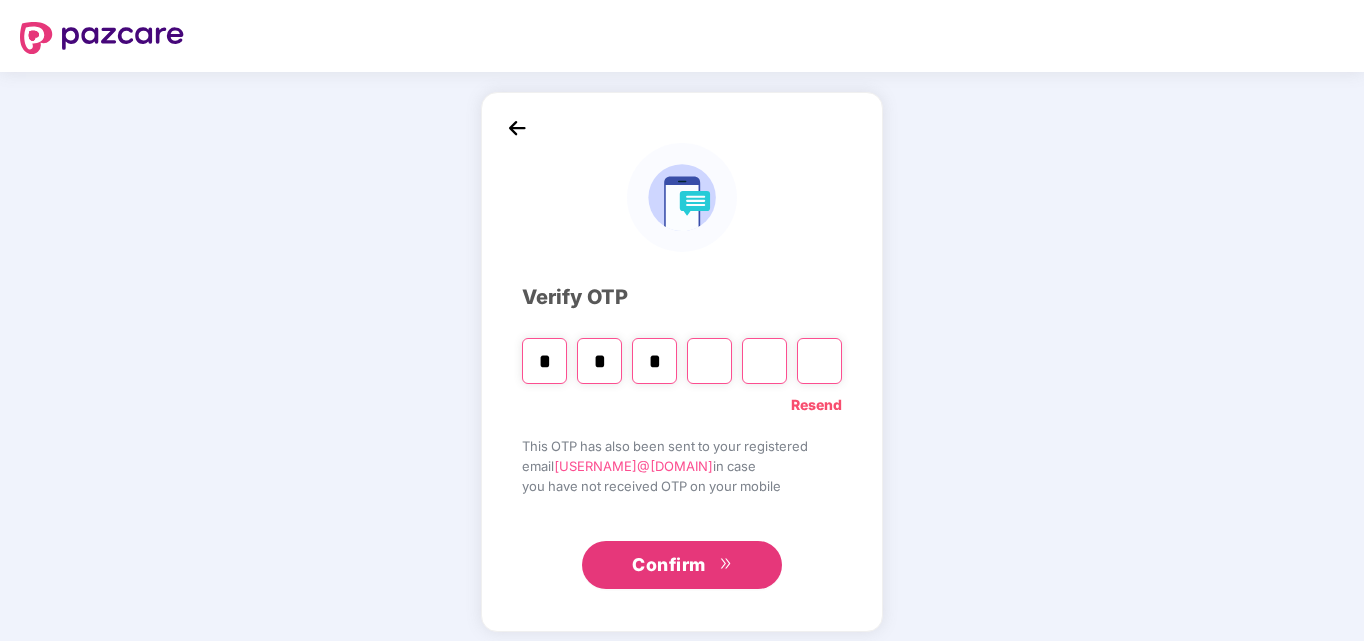 type on "*" 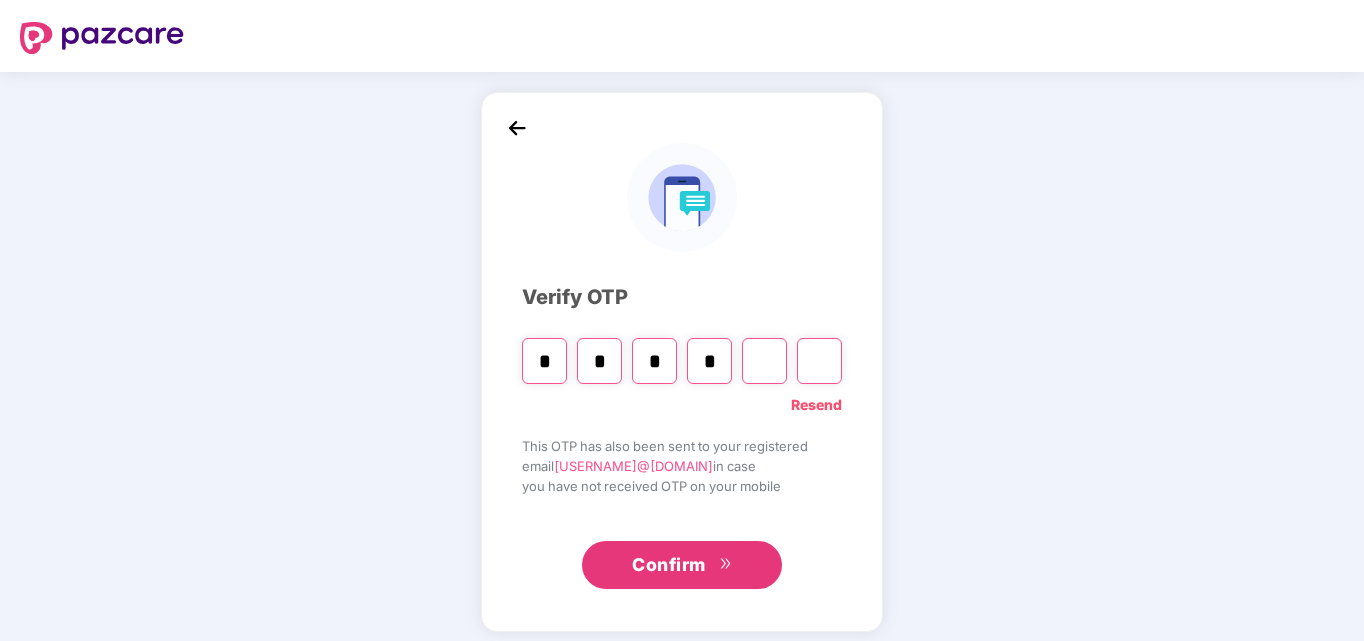 type on "*" 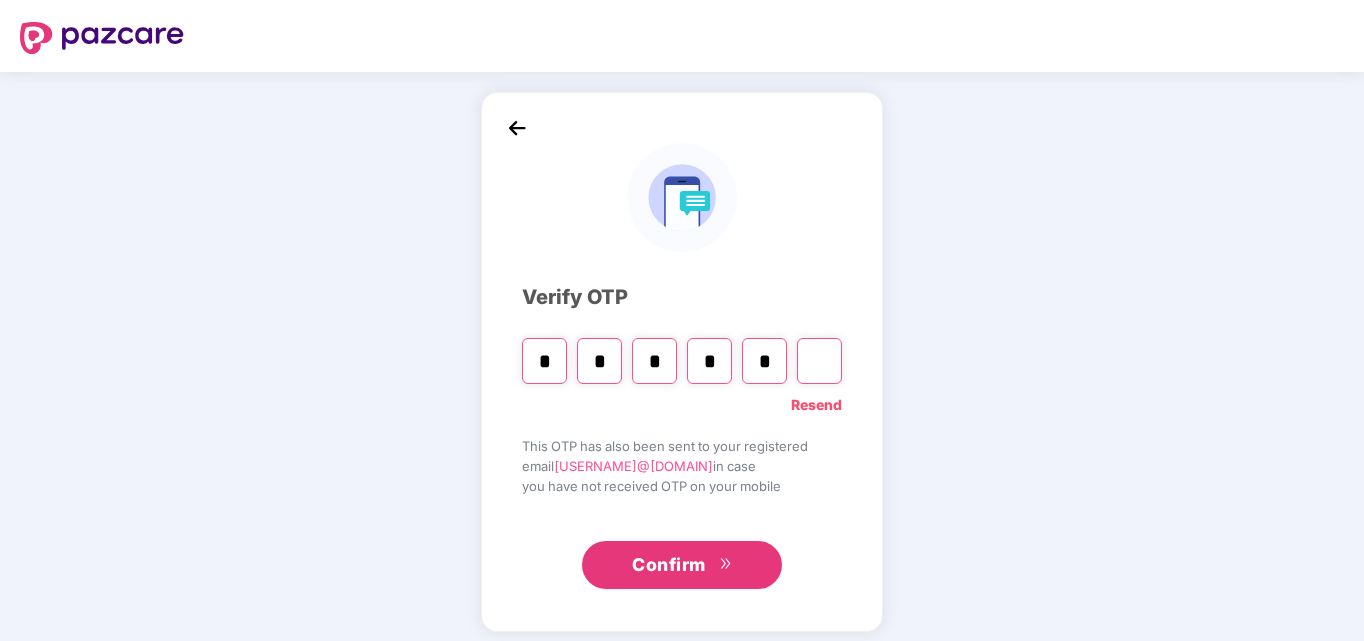 type on "*" 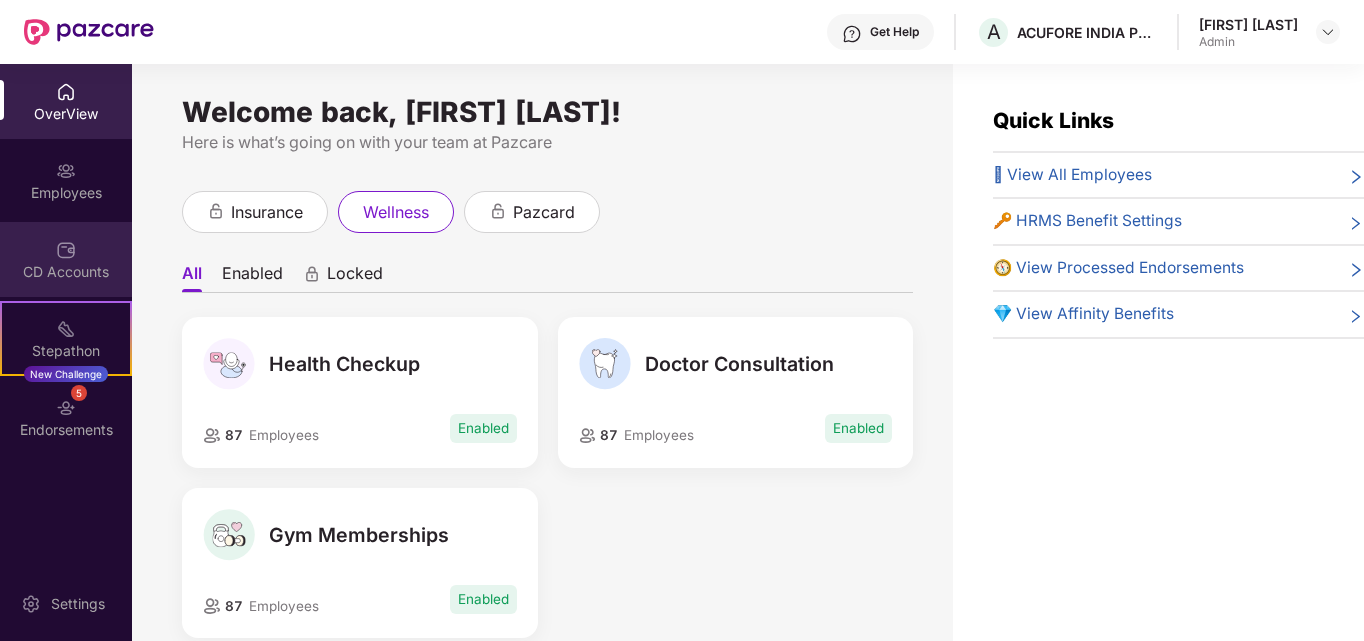 click on "CD Accounts" at bounding box center [66, 259] 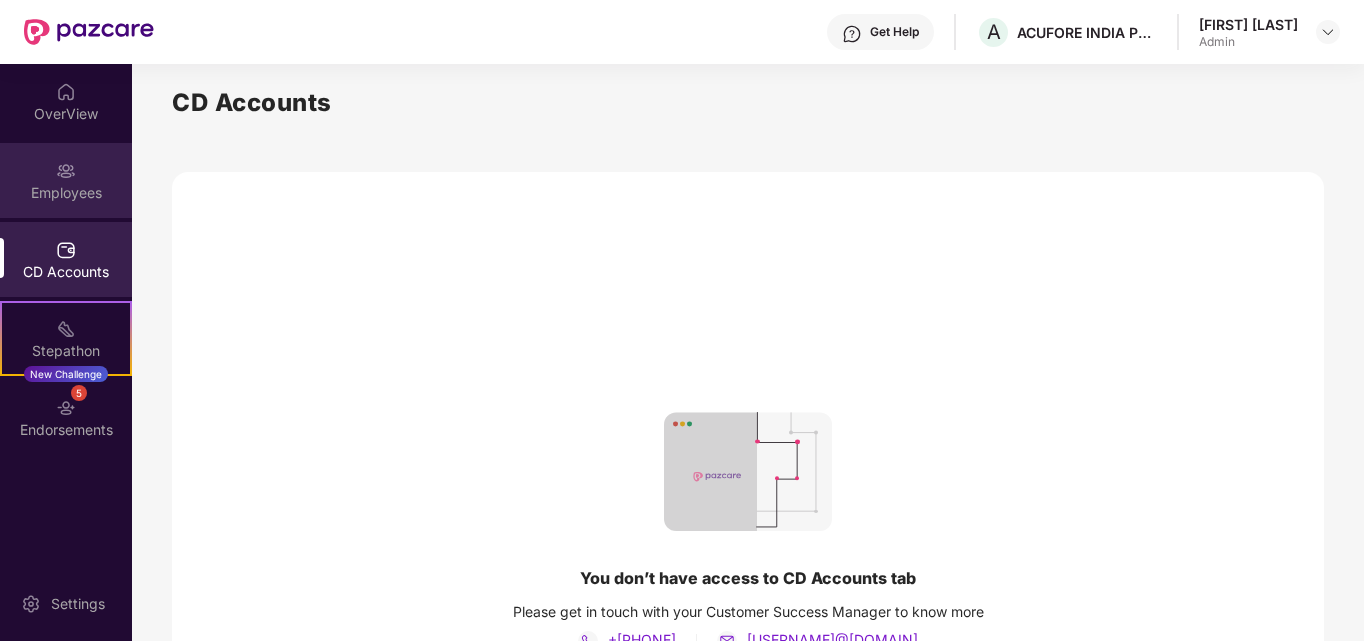 click on "Employees" at bounding box center [66, 193] 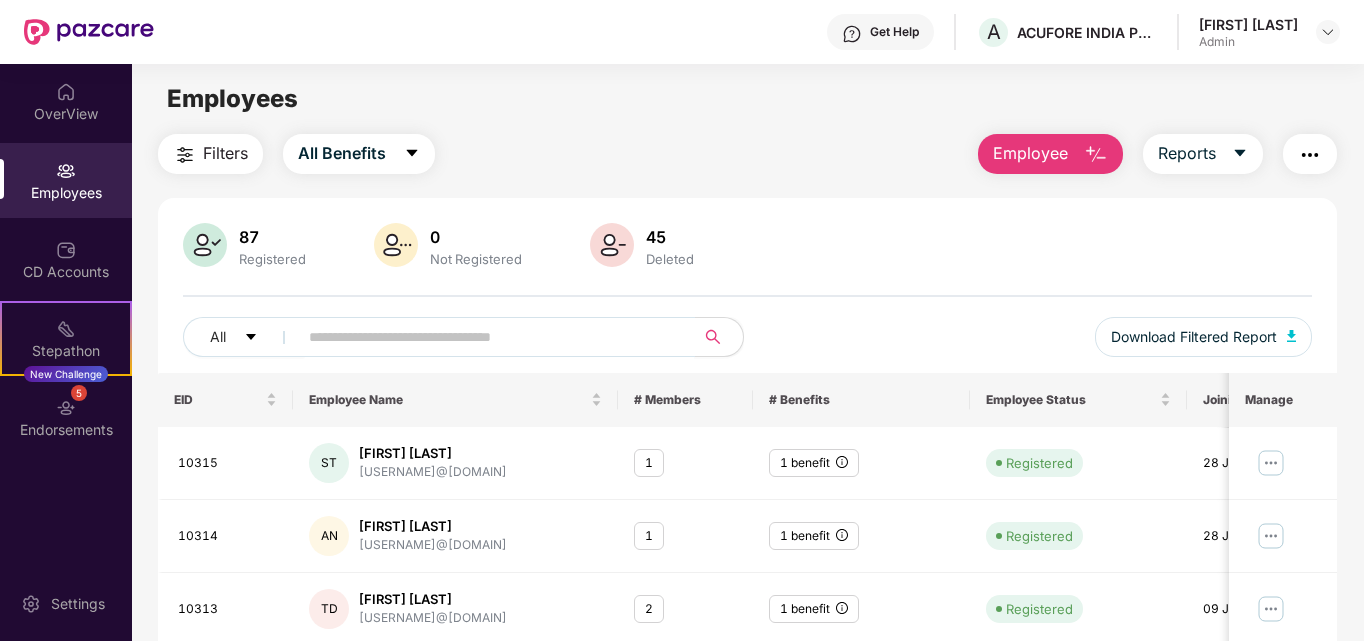 click at bounding box center [488, 337] 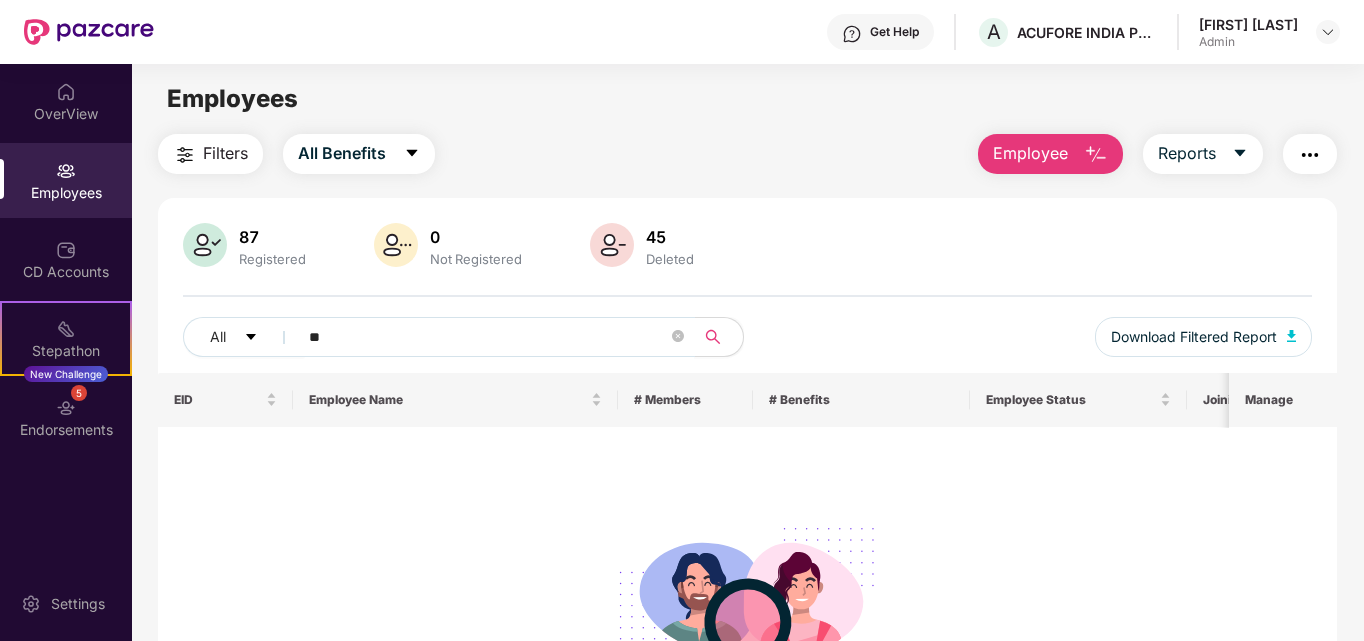 type on "*" 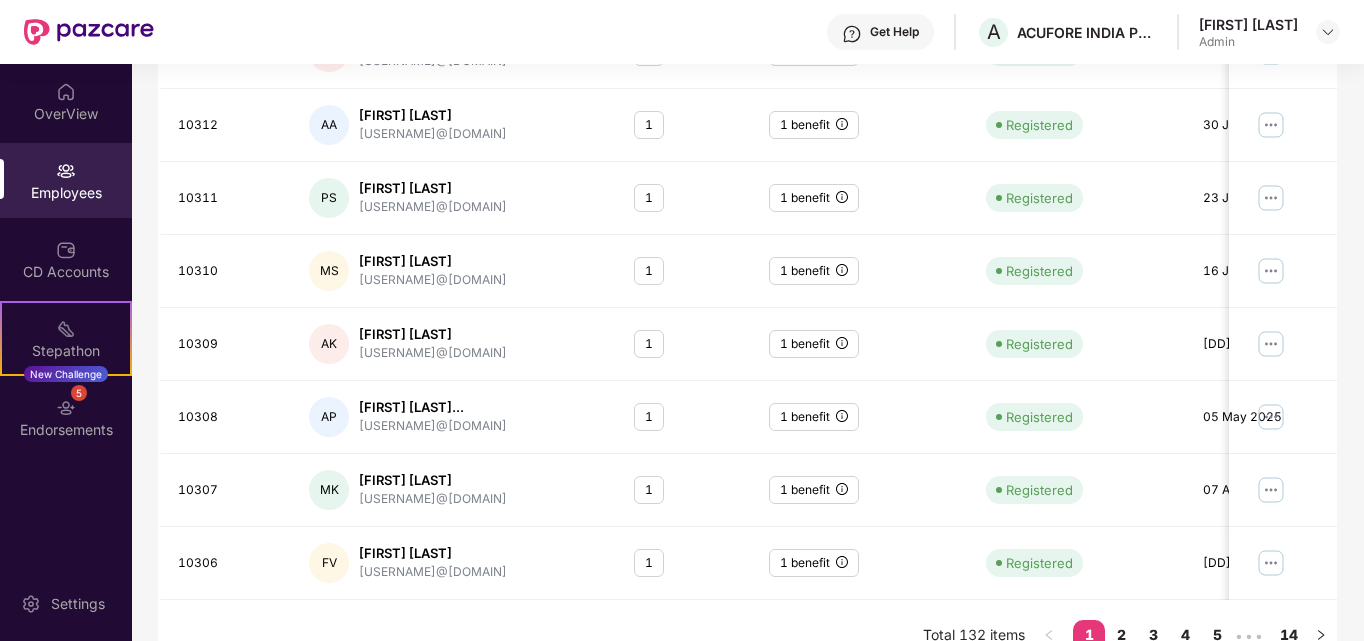 scroll, scrollTop: 588, scrollLeft: 0, axis: vertical 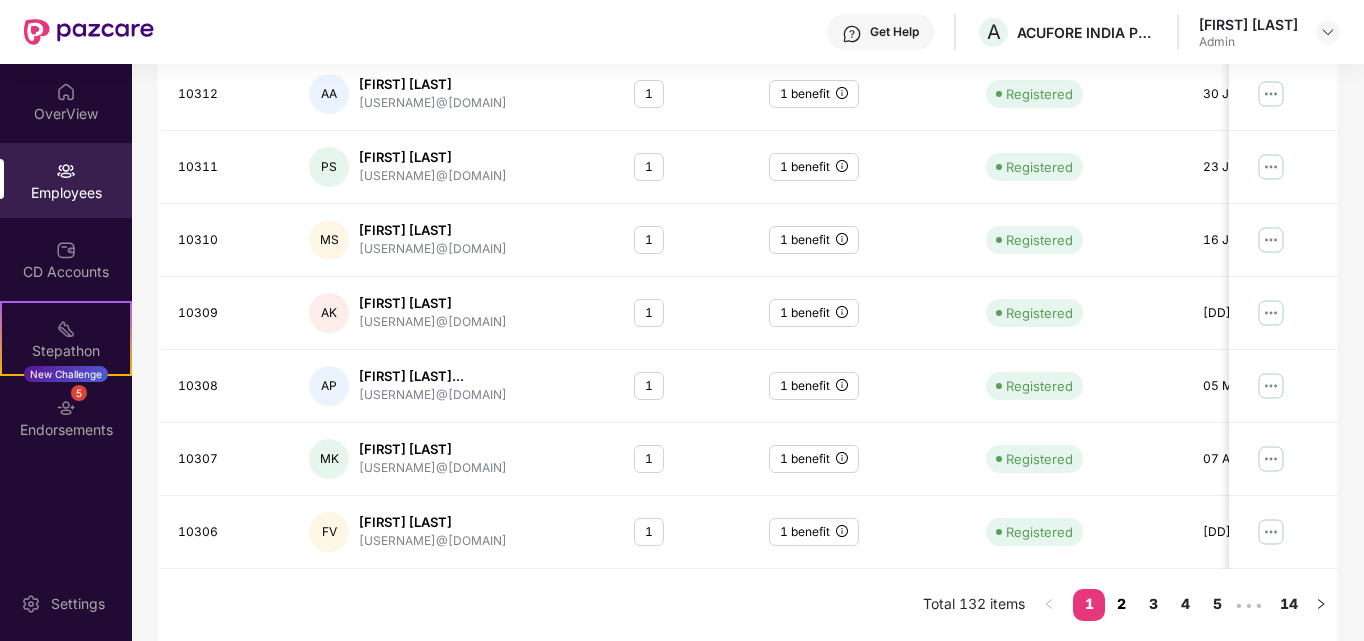 click on "2" at bounding box center [1121, 604] 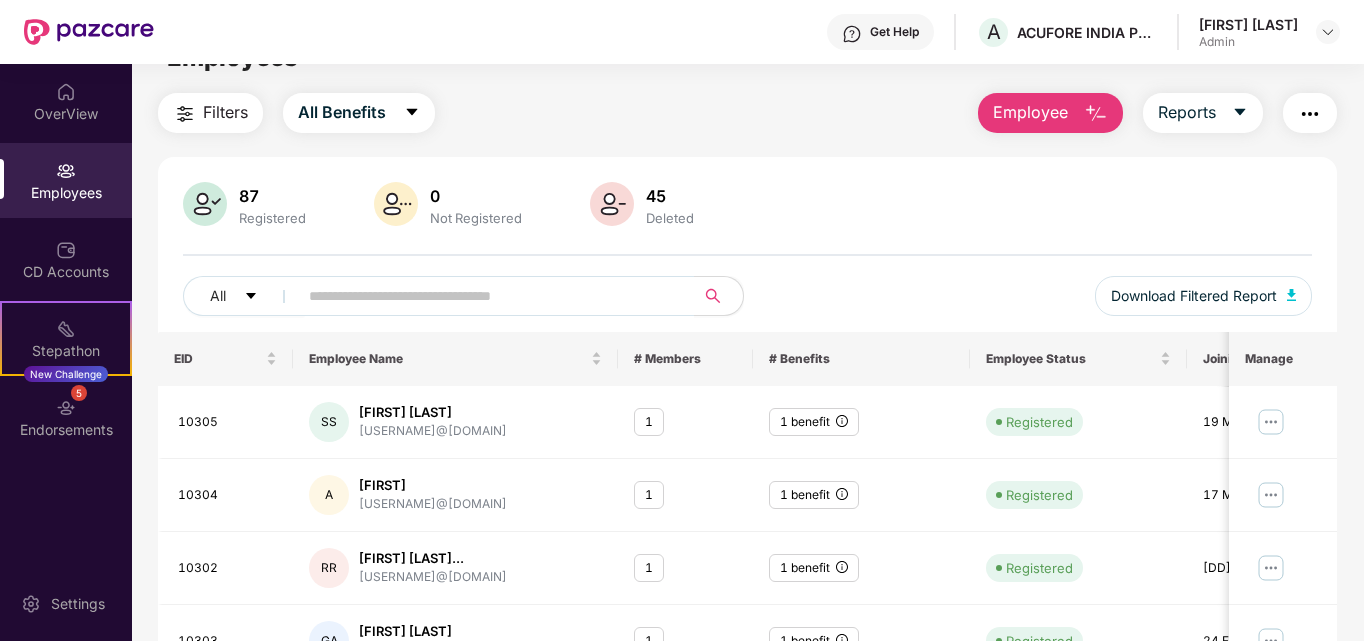 scroll, scrollTop: 0, scrollLeft: 0, axis: both 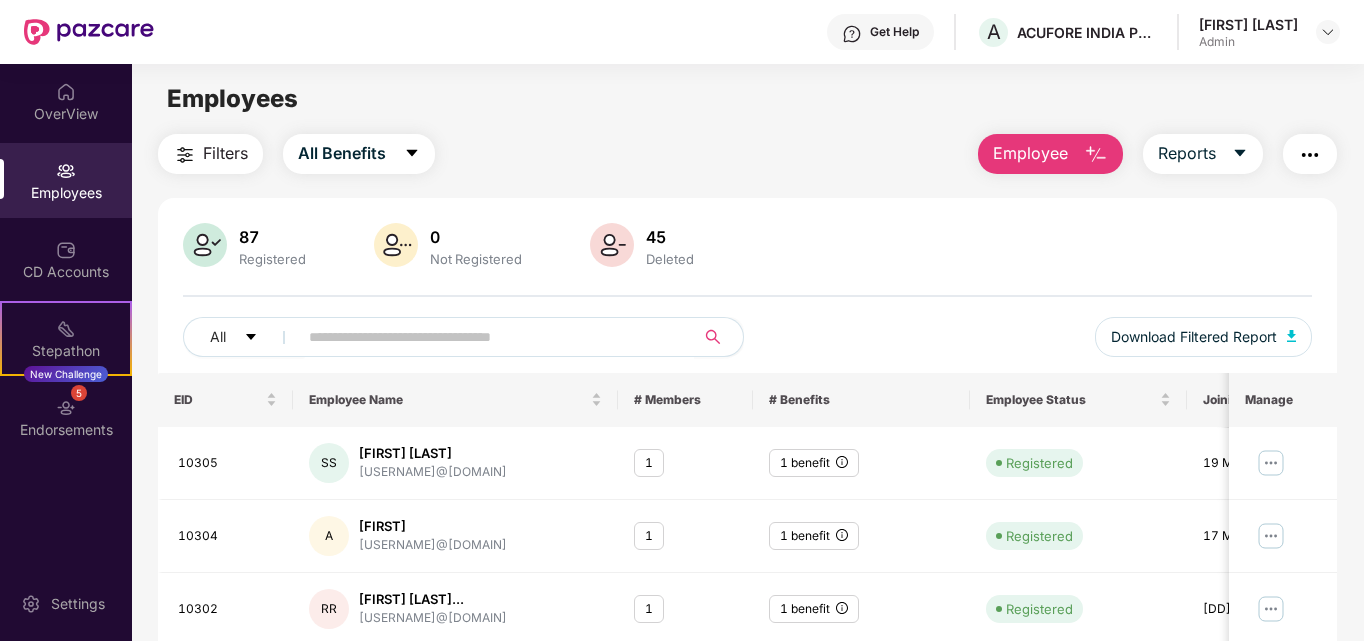 click 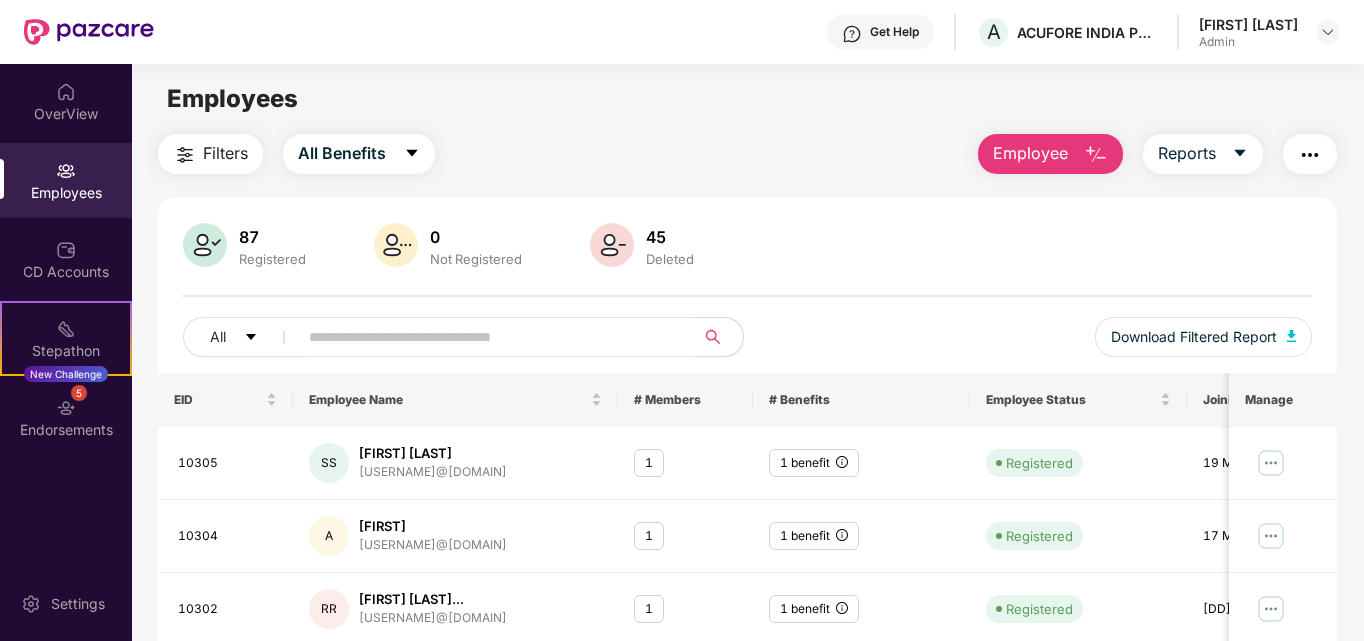 click at bounding box center [488, 337] 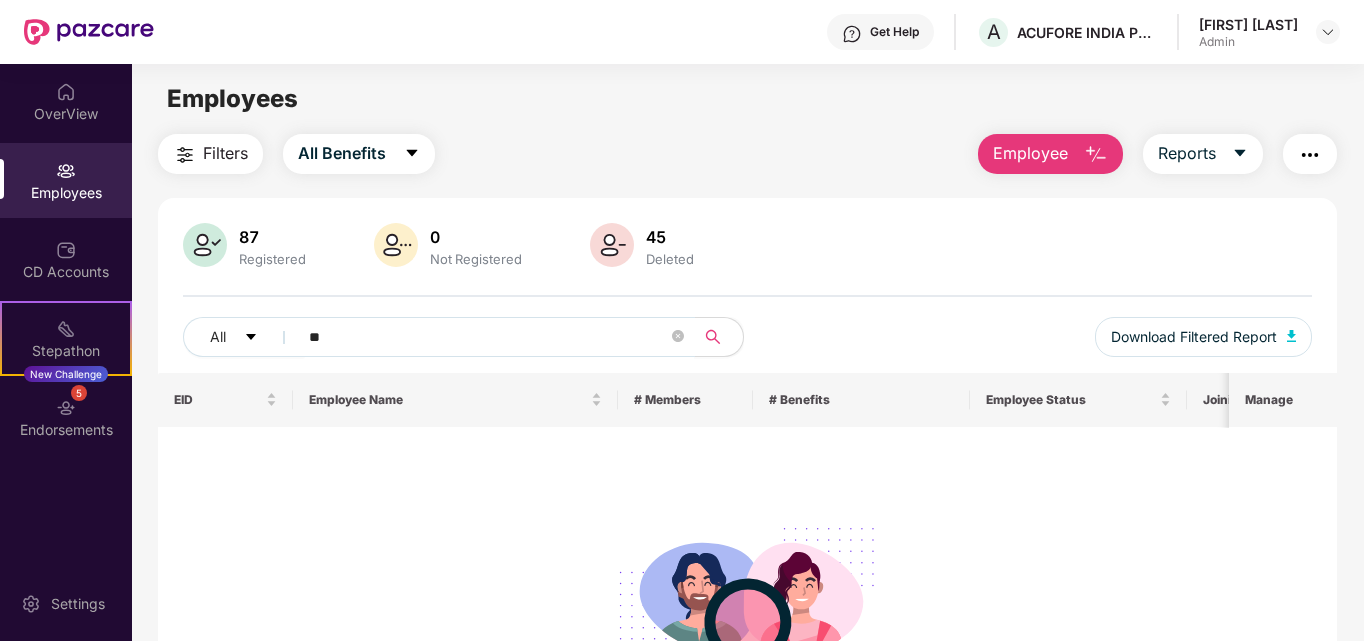 type on "*" 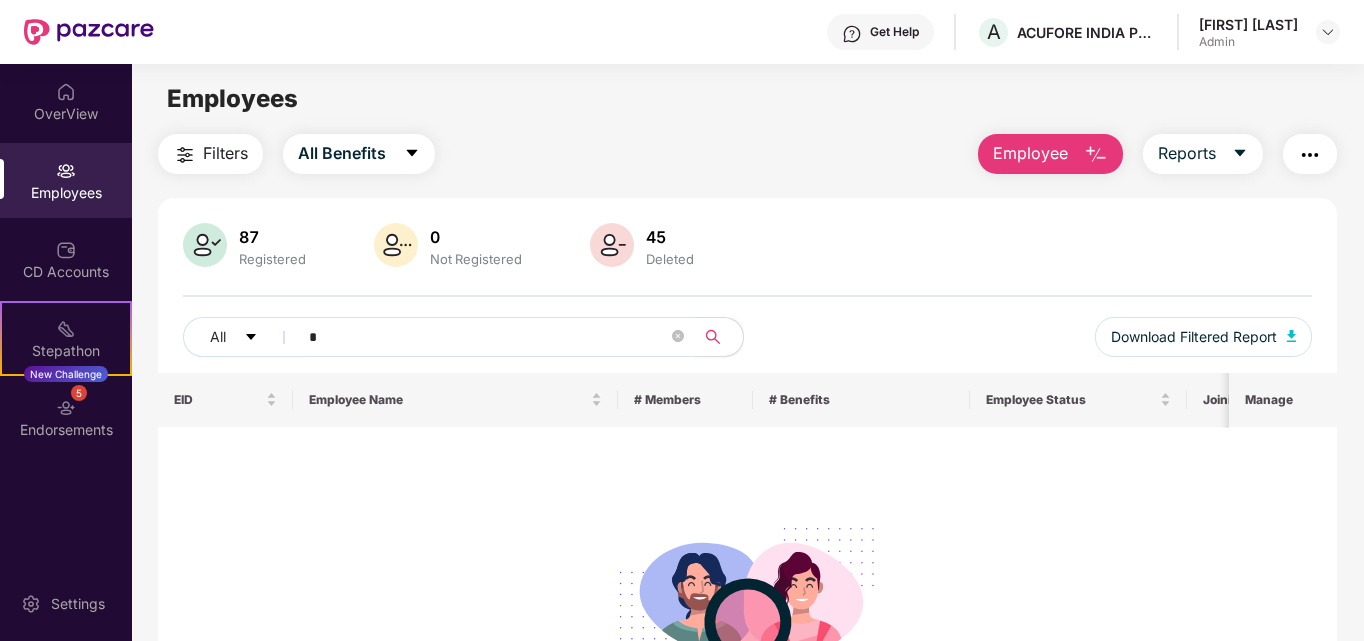 type 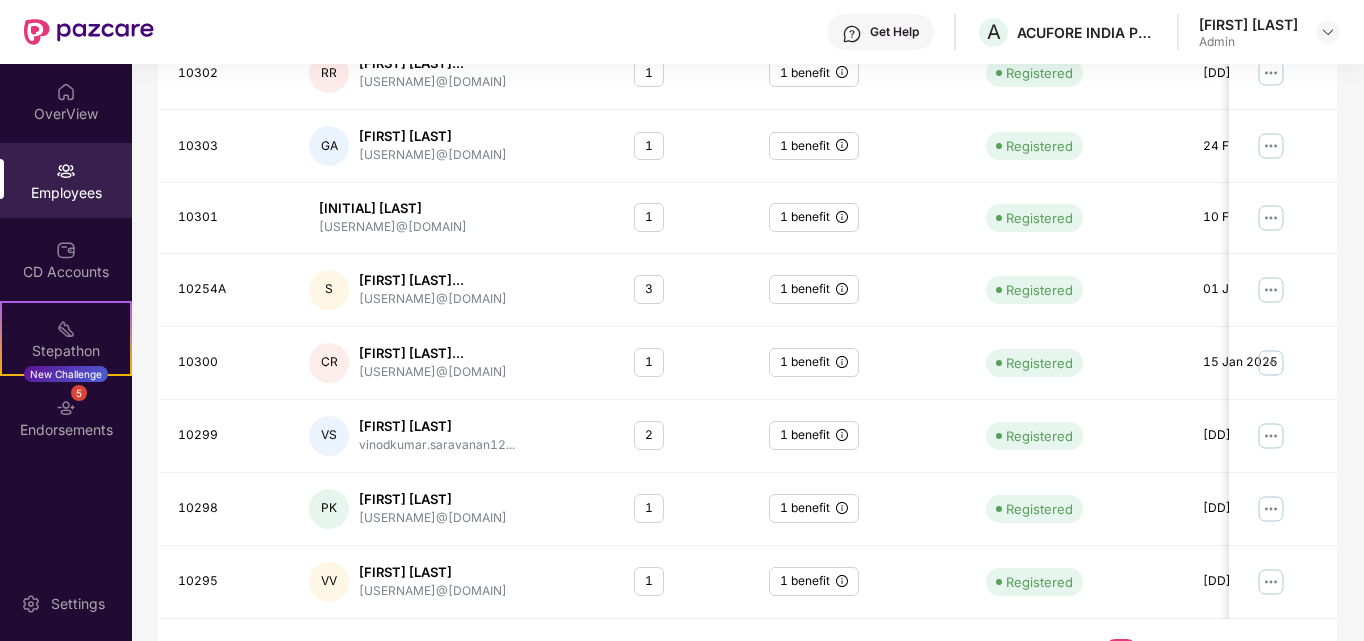 scroll, scrollTop: 586, scrollLeft: 0, axis: vertical 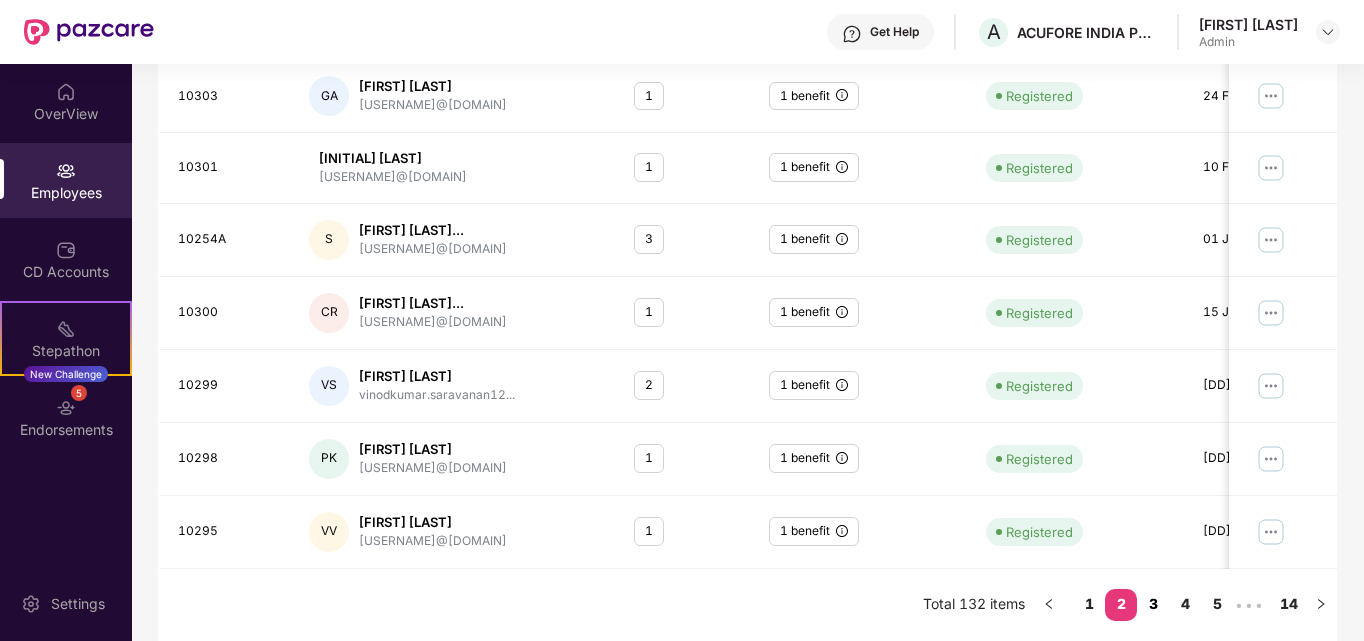 click on "3" at bounding box center [1153, 604] 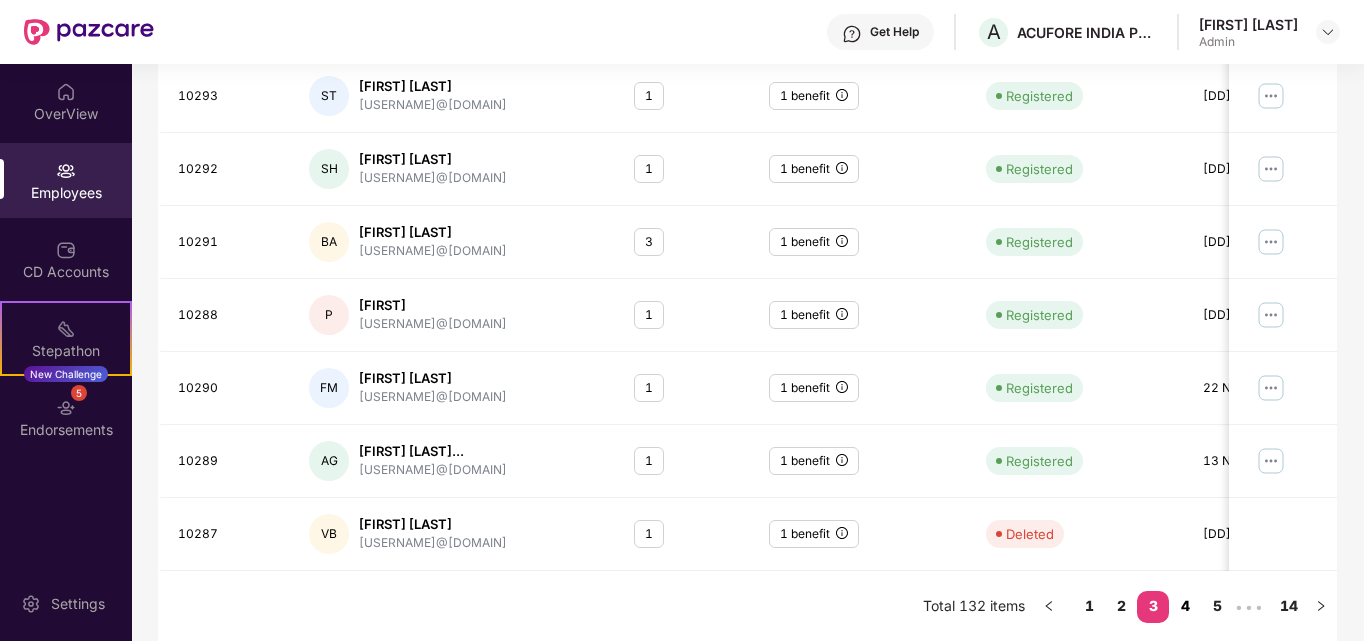 click on "4" at bounding box center [1185, 606] 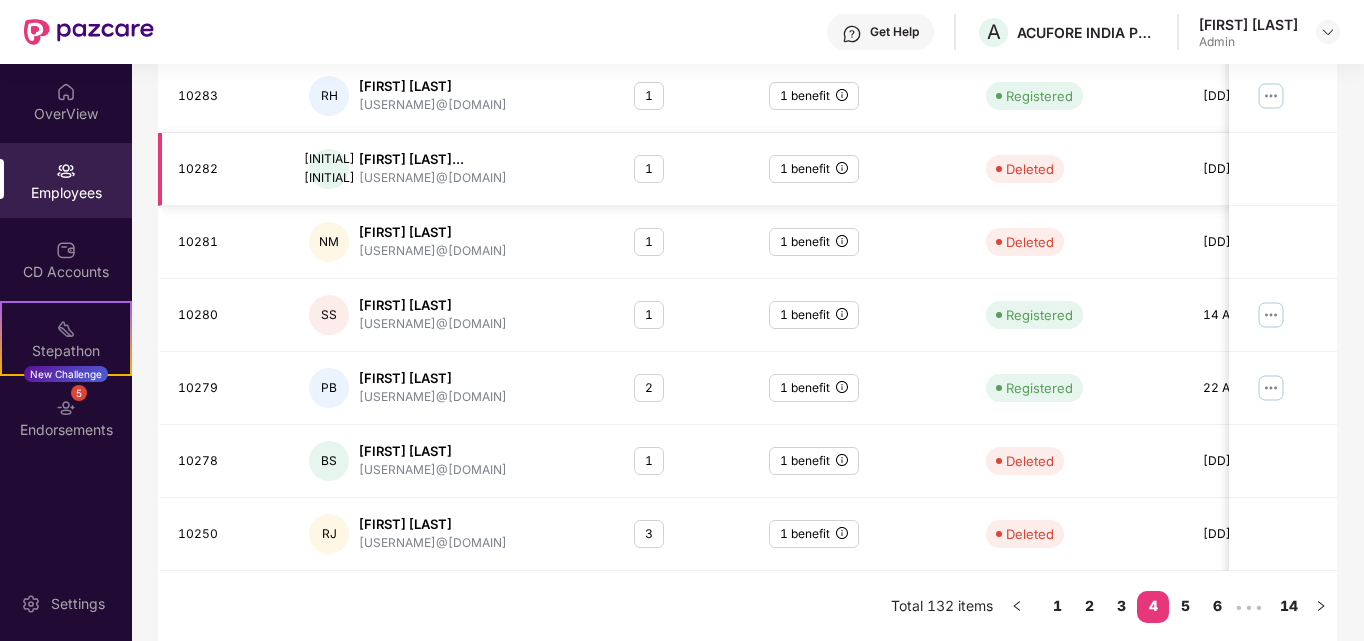scroll, scrollTop: 588, scrollLeft: 0, axis: vertical 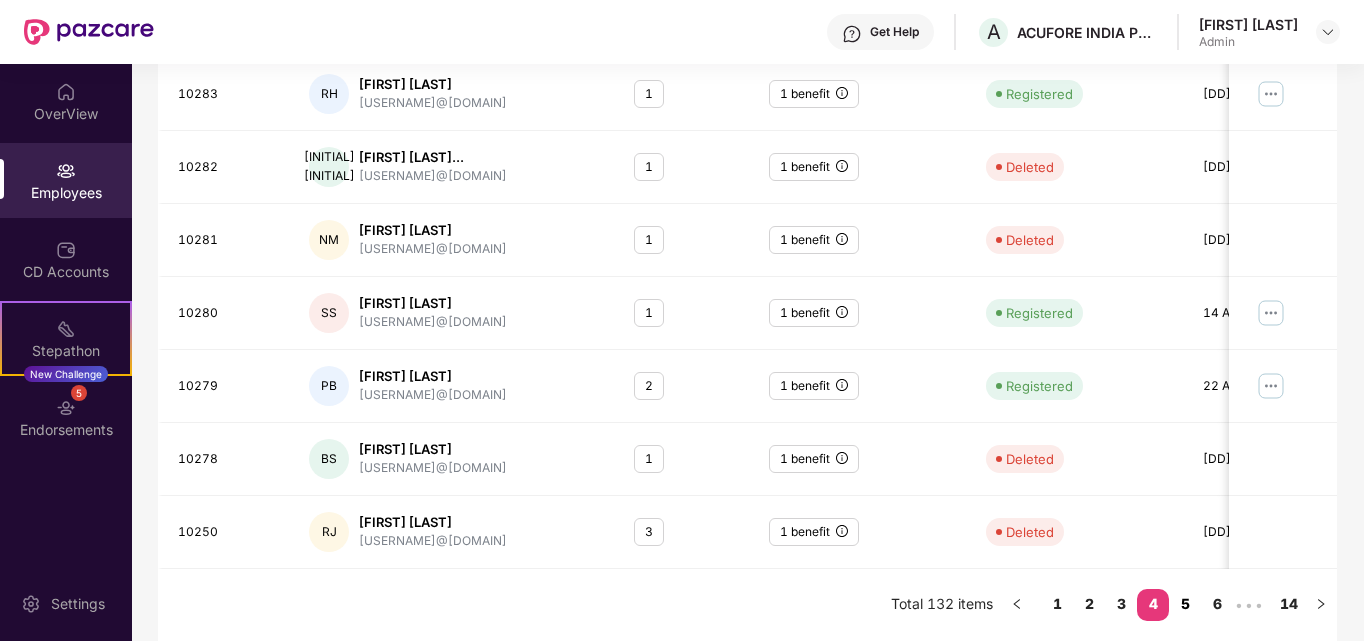 click on "5" at bounding box center (1185, 604) 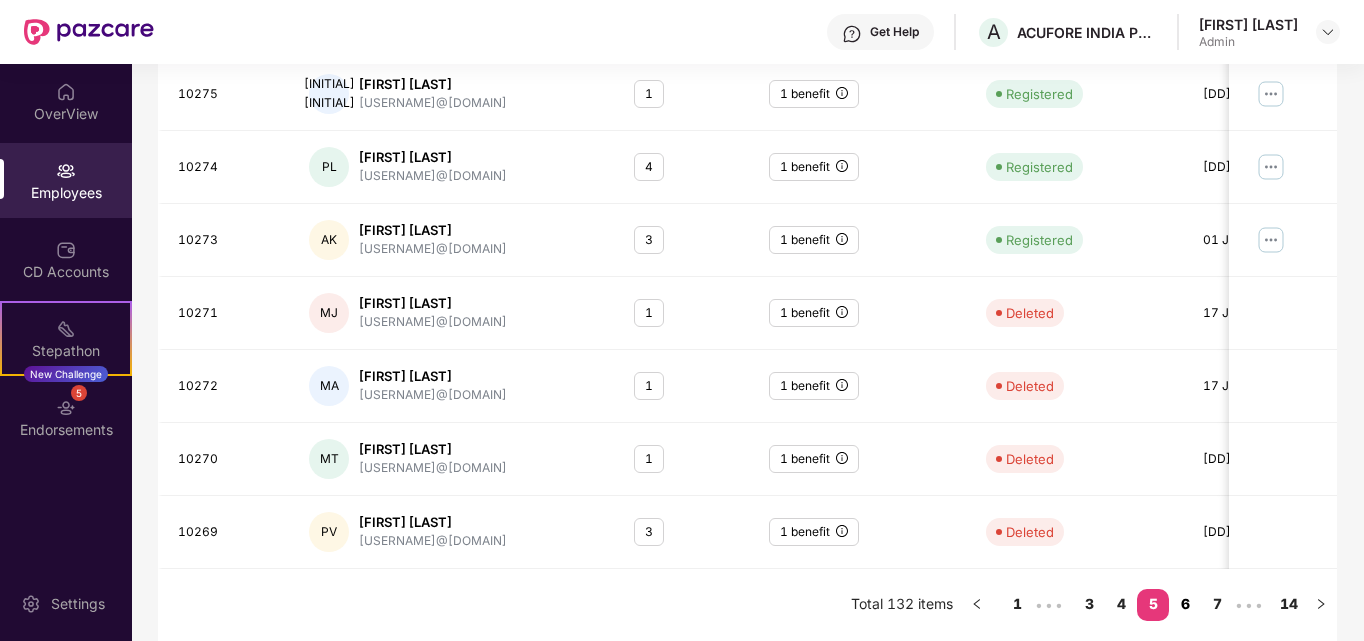 click on "6" at bounding box center (1185, 604) 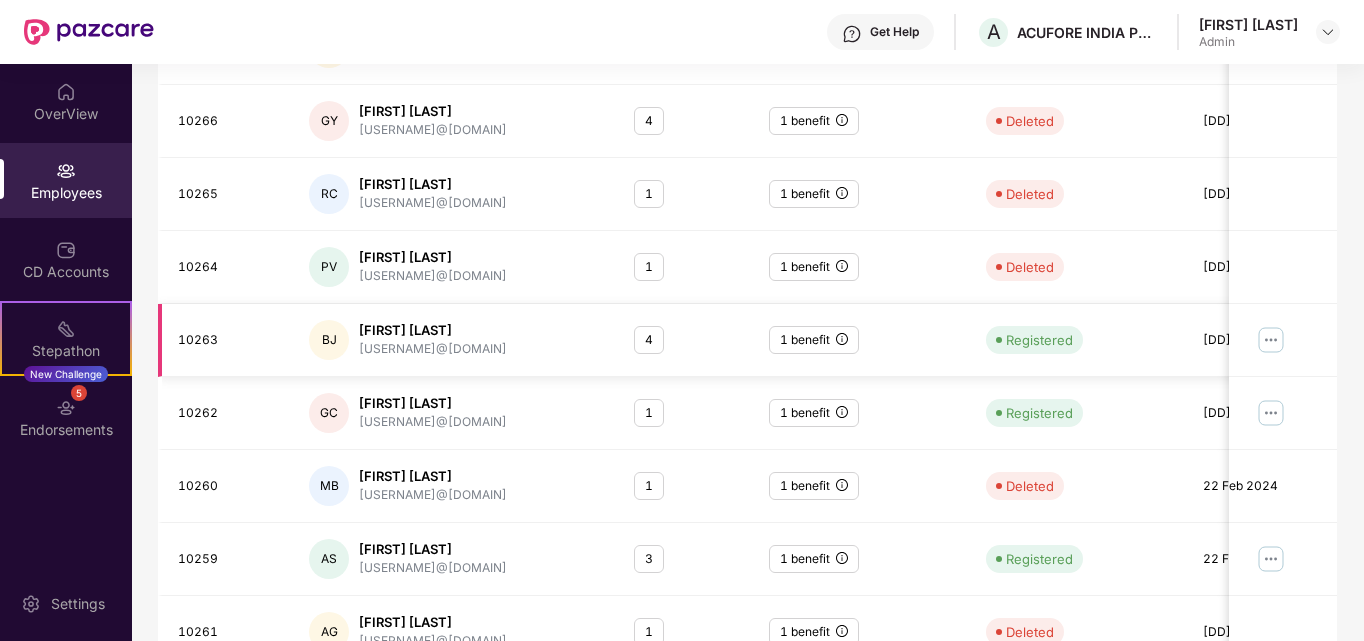 scroll, scrollTop: 588, scrollLeft: 0, axis: vertical 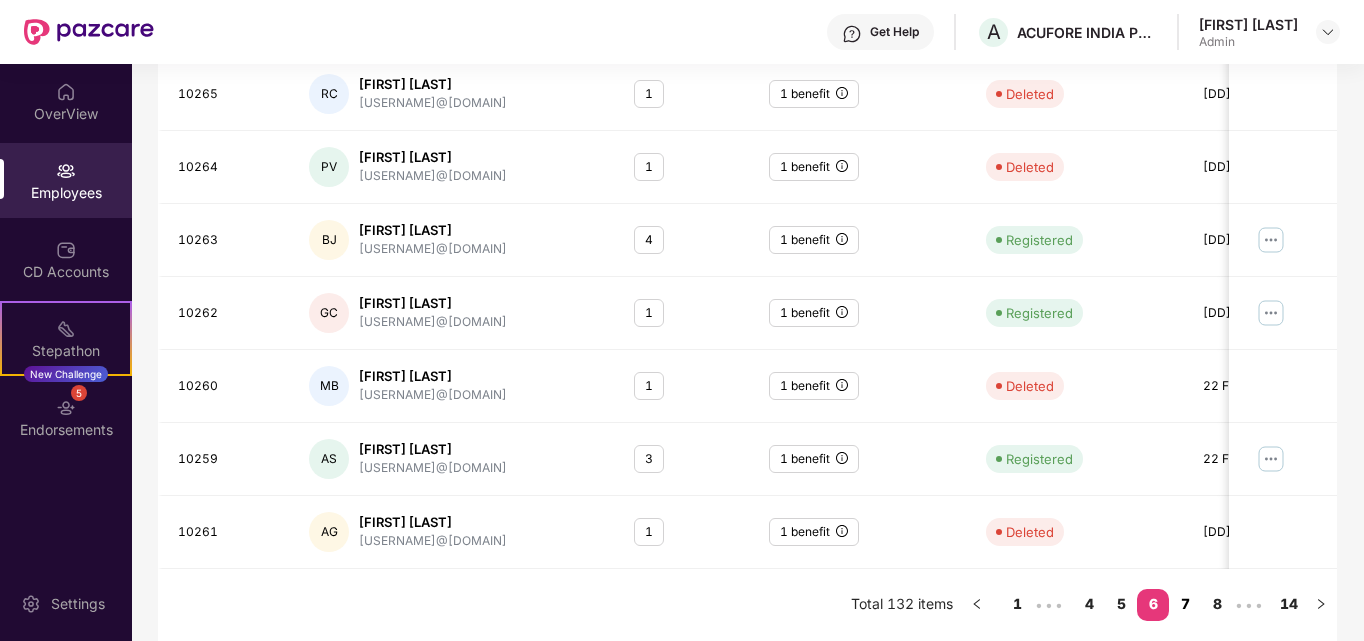 click on "7" at bounding box center [1185, 604] 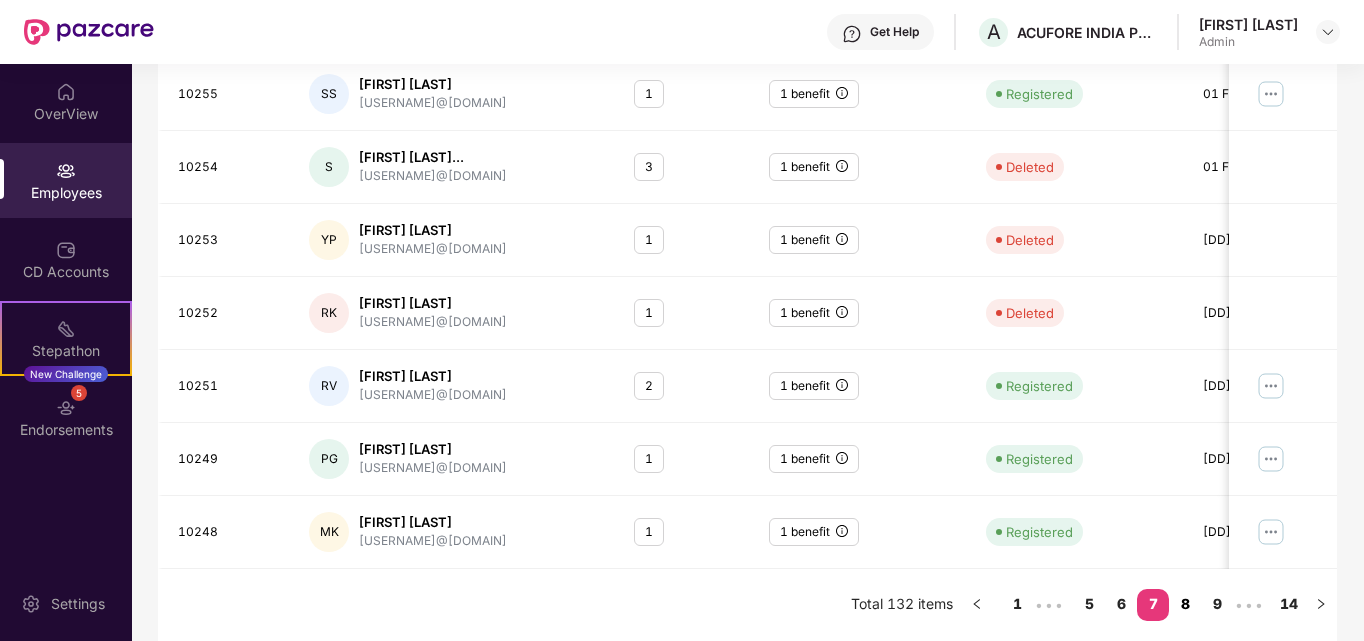 click on "8" at bounding box center (1185, 604) 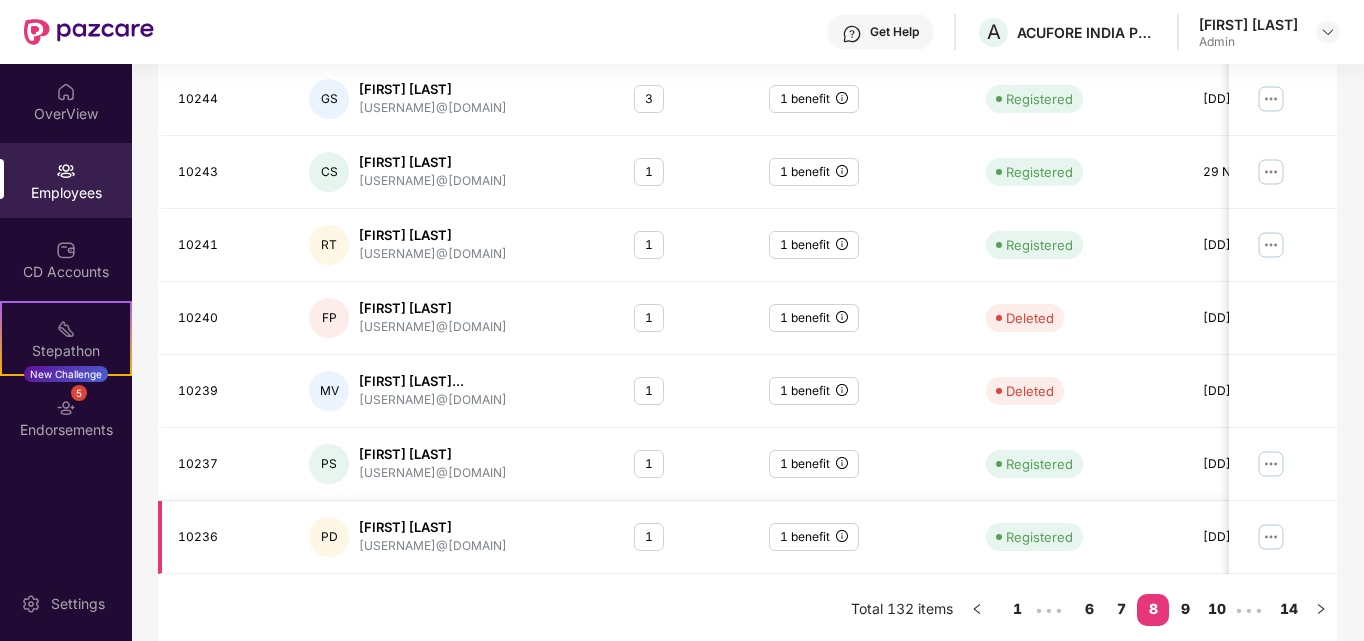 scroll, scrollTop: 588, scrollLeft: 0, axis: vertical 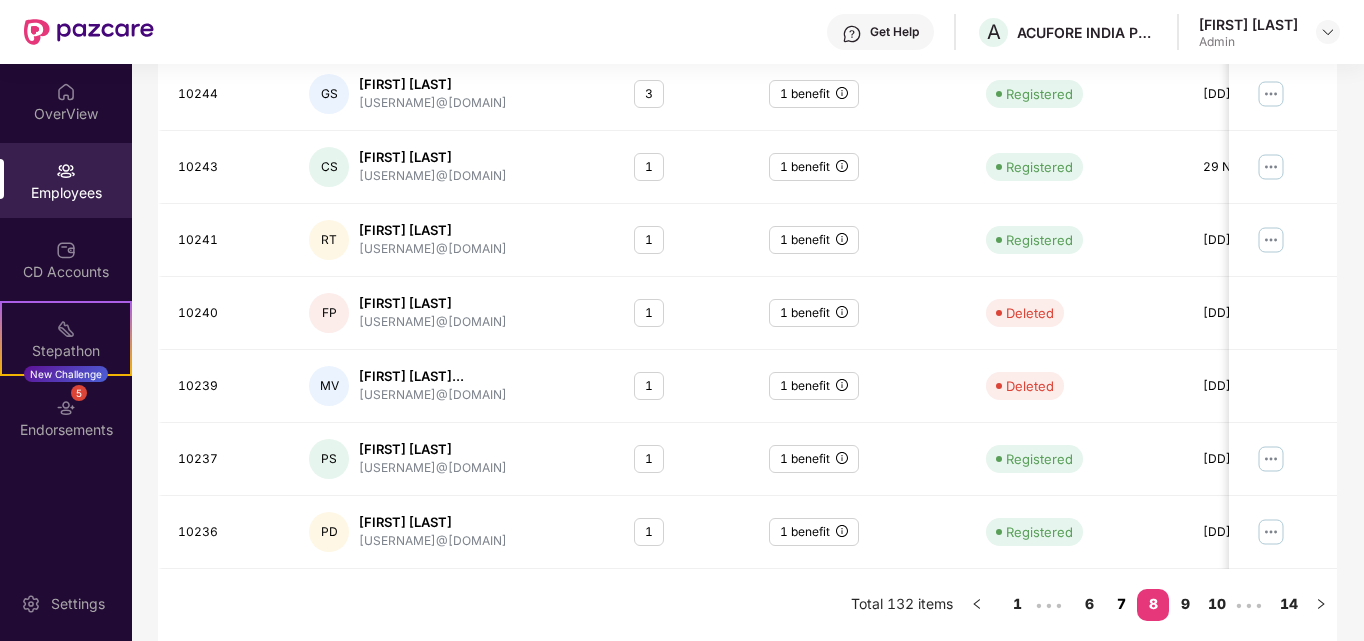 click on "7" at bounding box center (1121, 604) 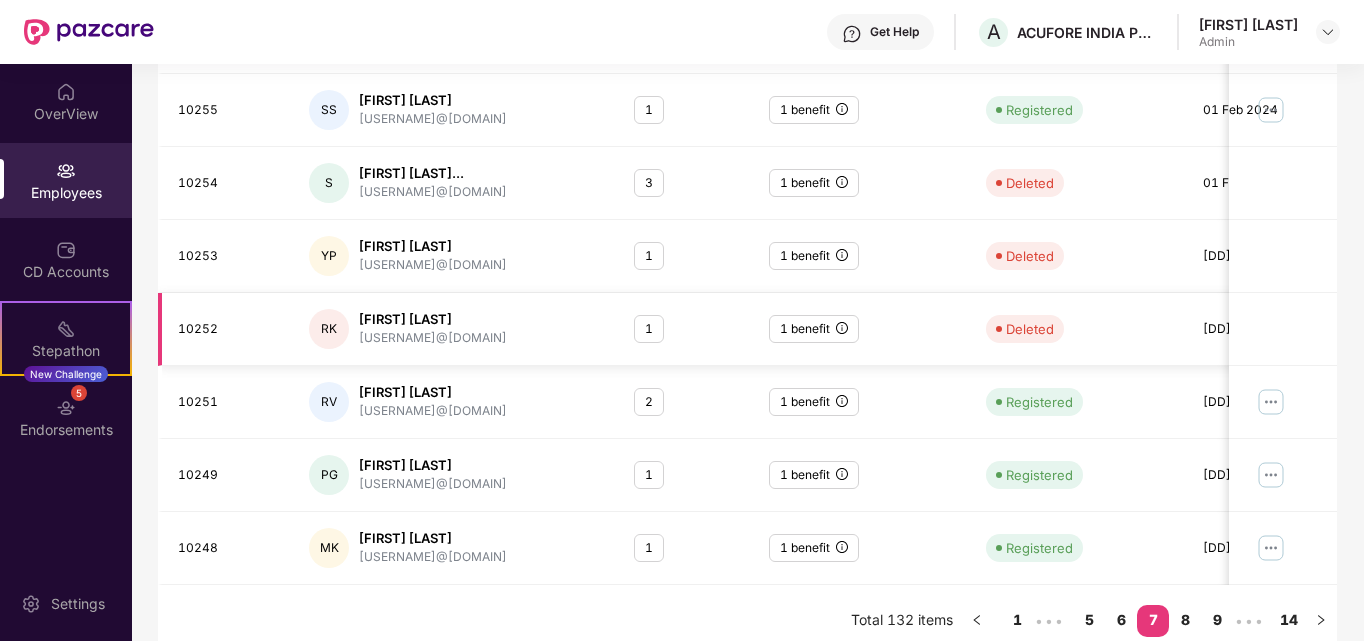scroll, scrollTop: 588, scrollLeft: 0, axis: vertical 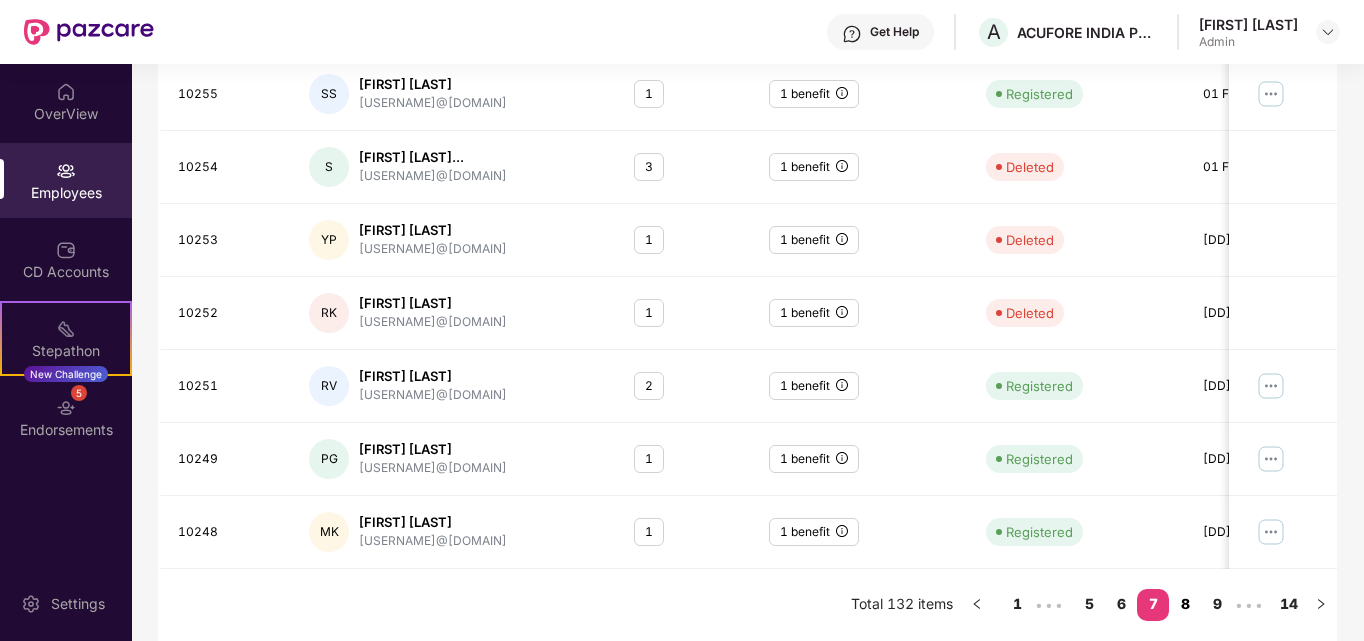 click on "8" at bounding box center (1185, 604) 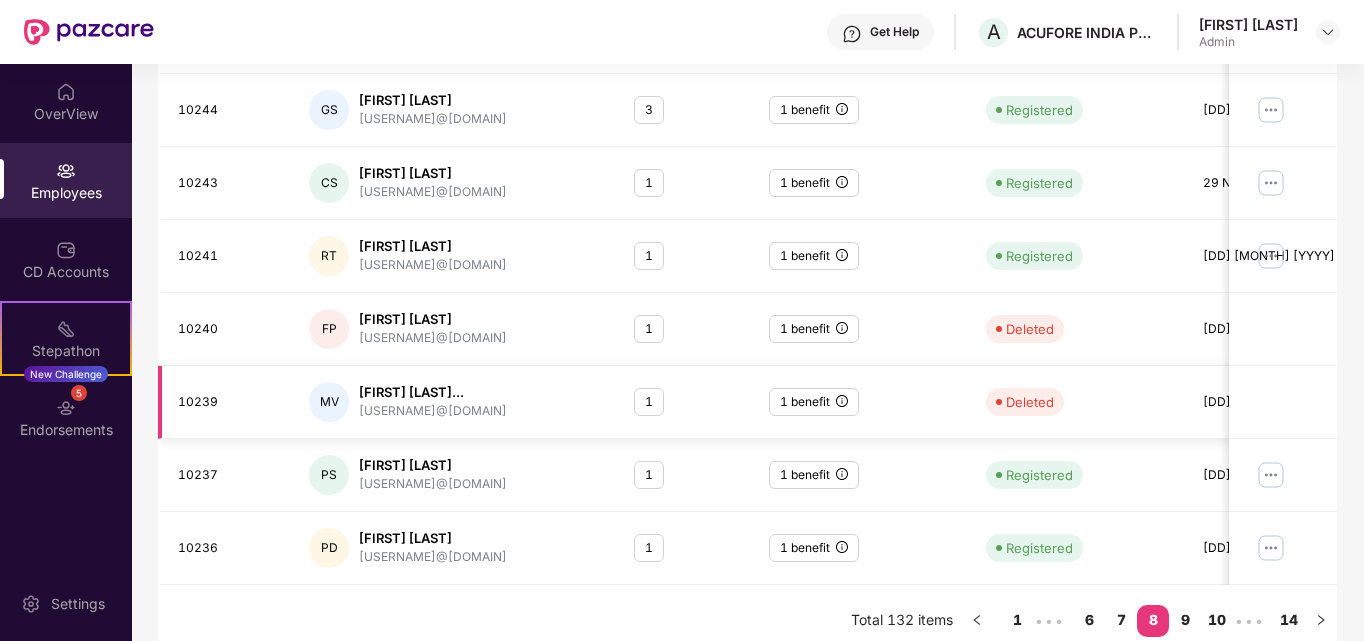 scroll, scrollTop: 588, scrollLeft: 0, axis: vertical 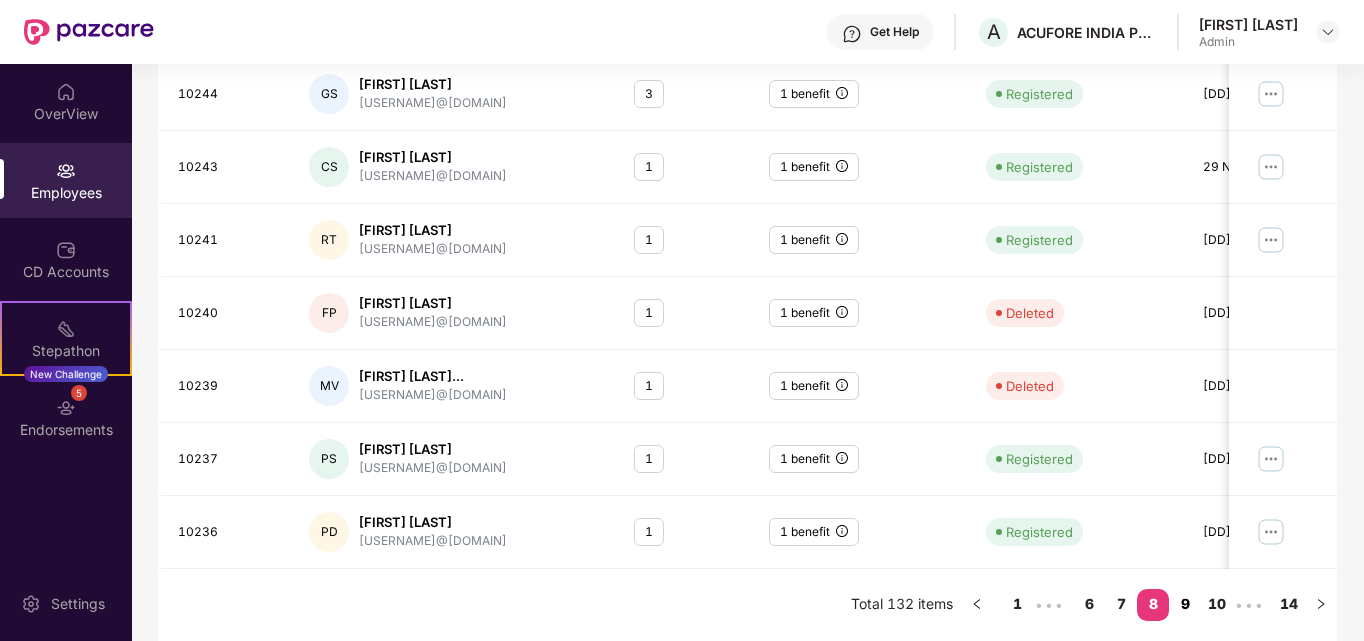 click on "9" at bounding box center [1185, 604] 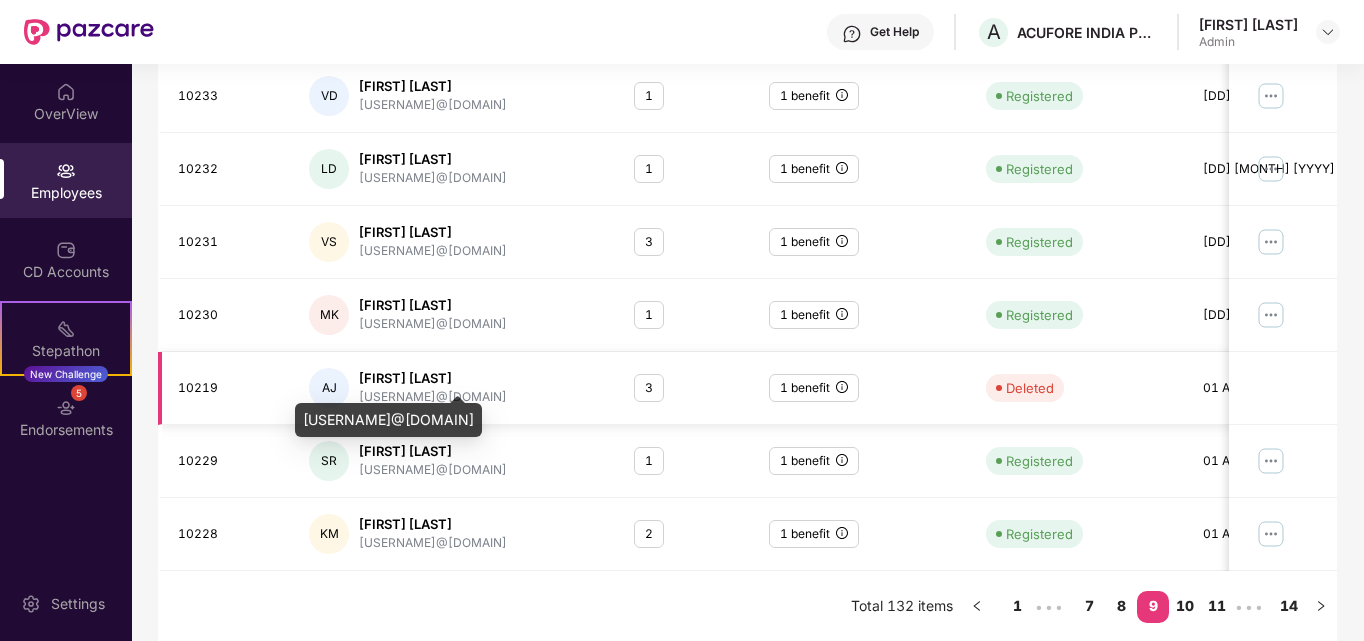 scroll, scrollTop: 588, scrollLeft: 0, axis: vertical 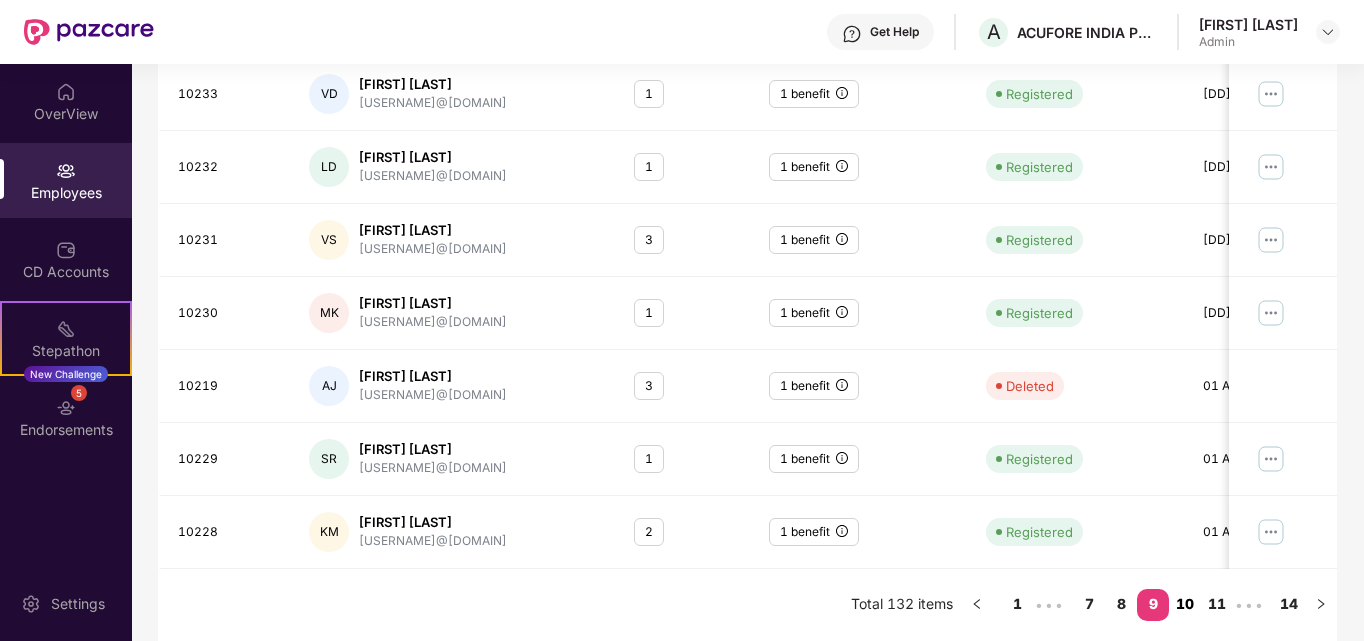 click on "10" at bounding box center (1185, 604) 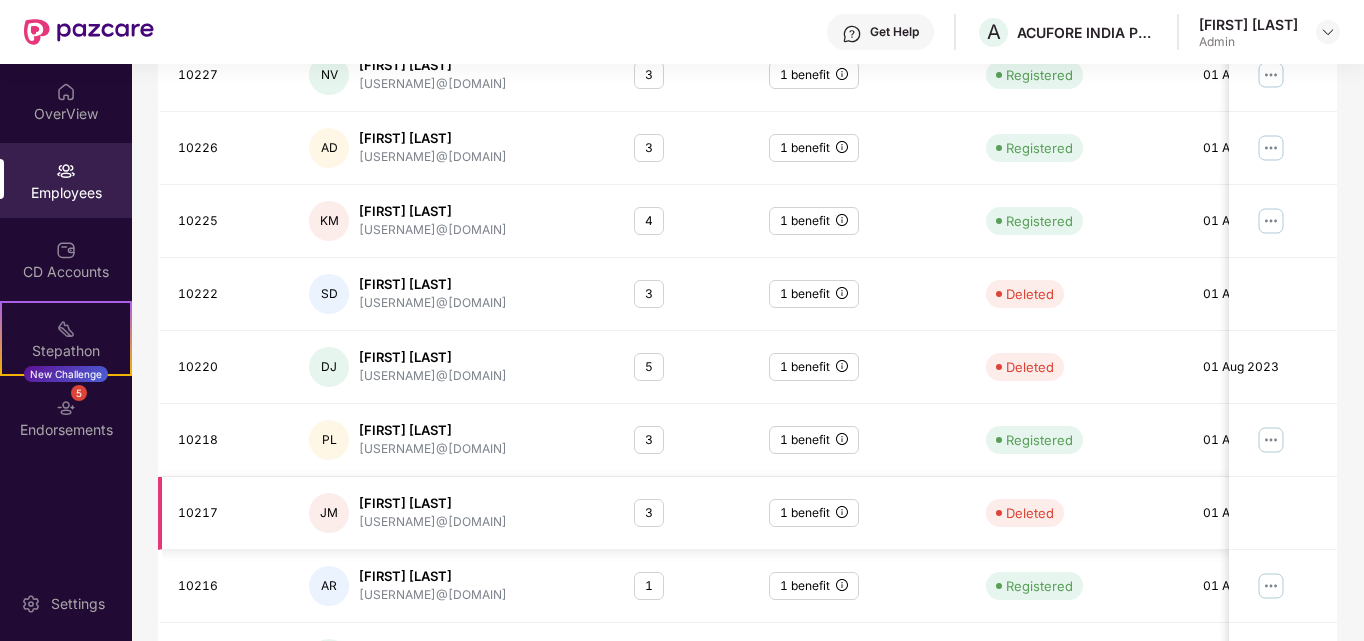 scroll, scrollTop: 588, scrollLeft: 0, axis: vertical 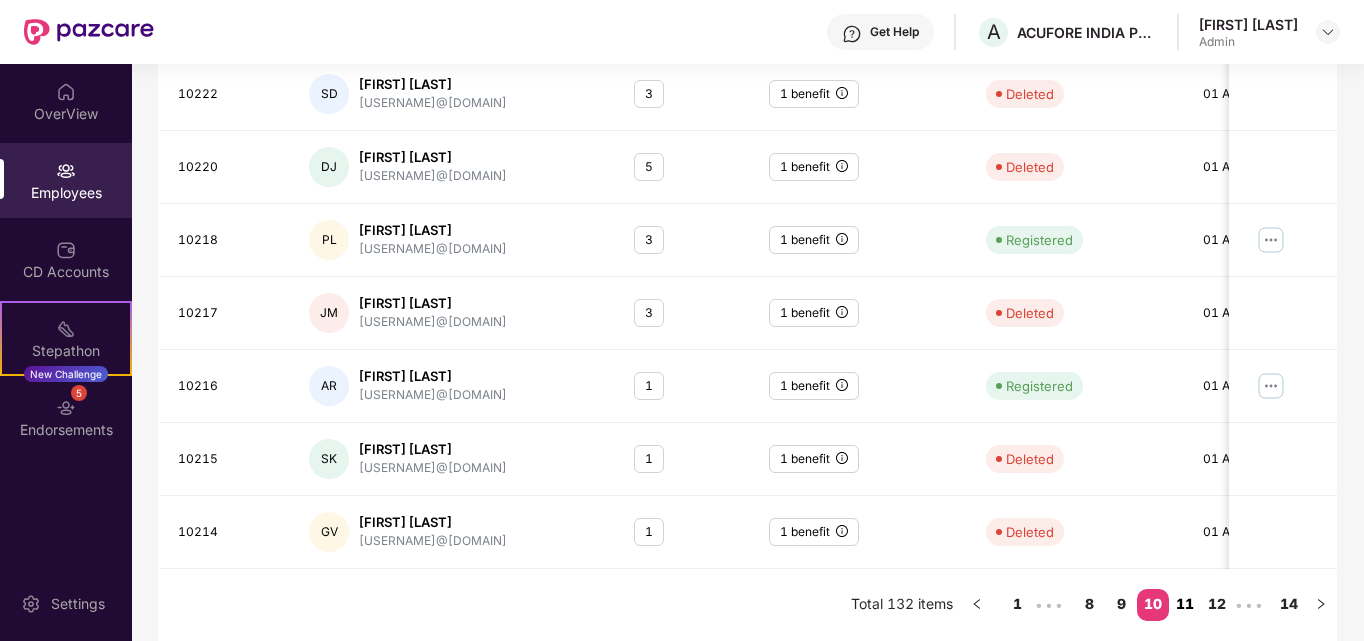 click on "11" at bounding box center [1185, 604] 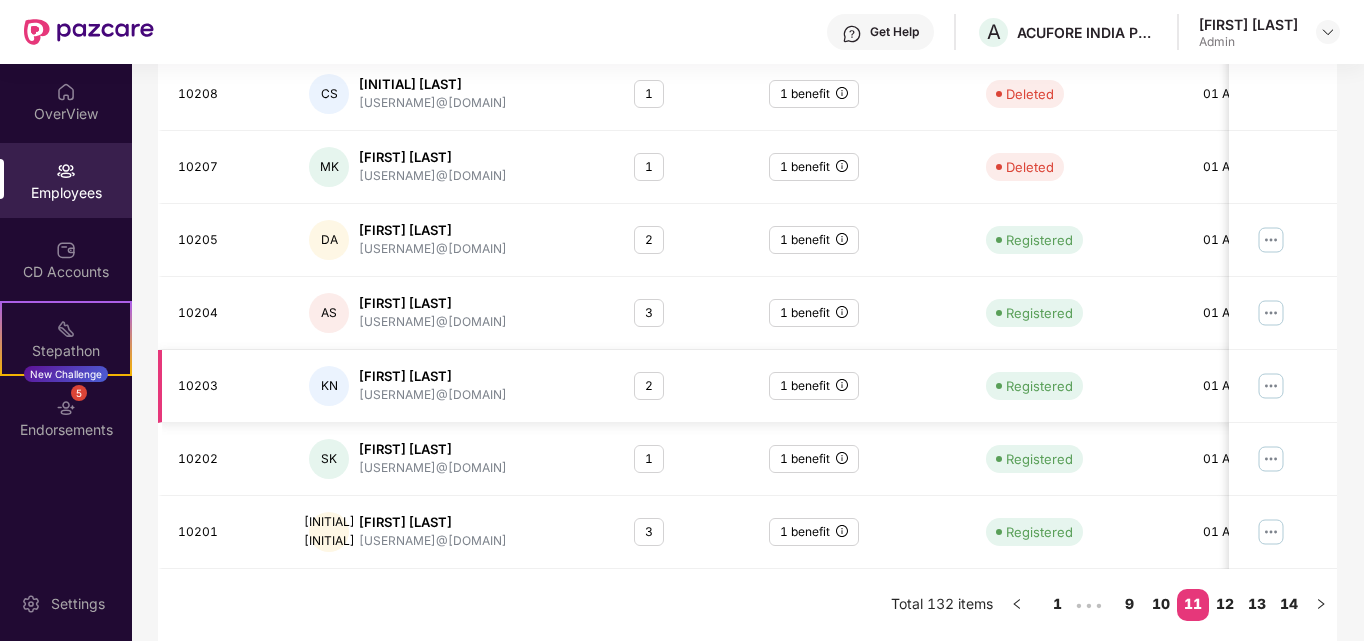 click on "10203" at bounding box center [227, 386] 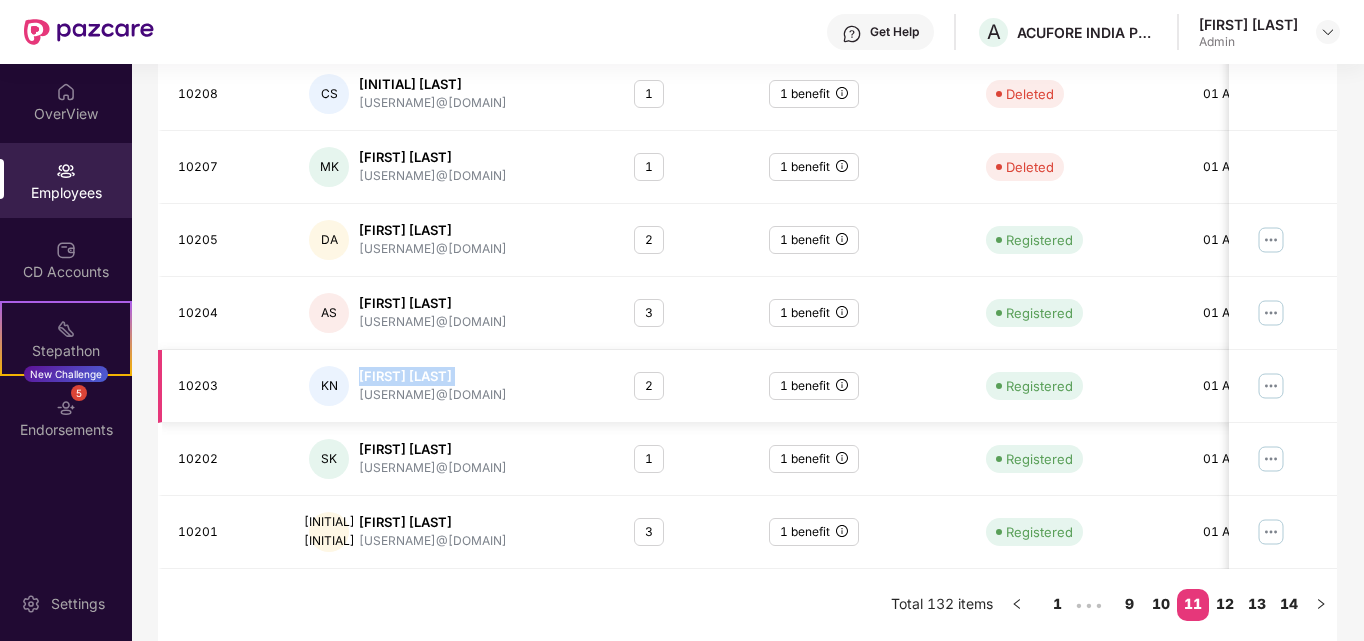 click on "[FIRST] [LAST]" at bounding box center [433, 376] 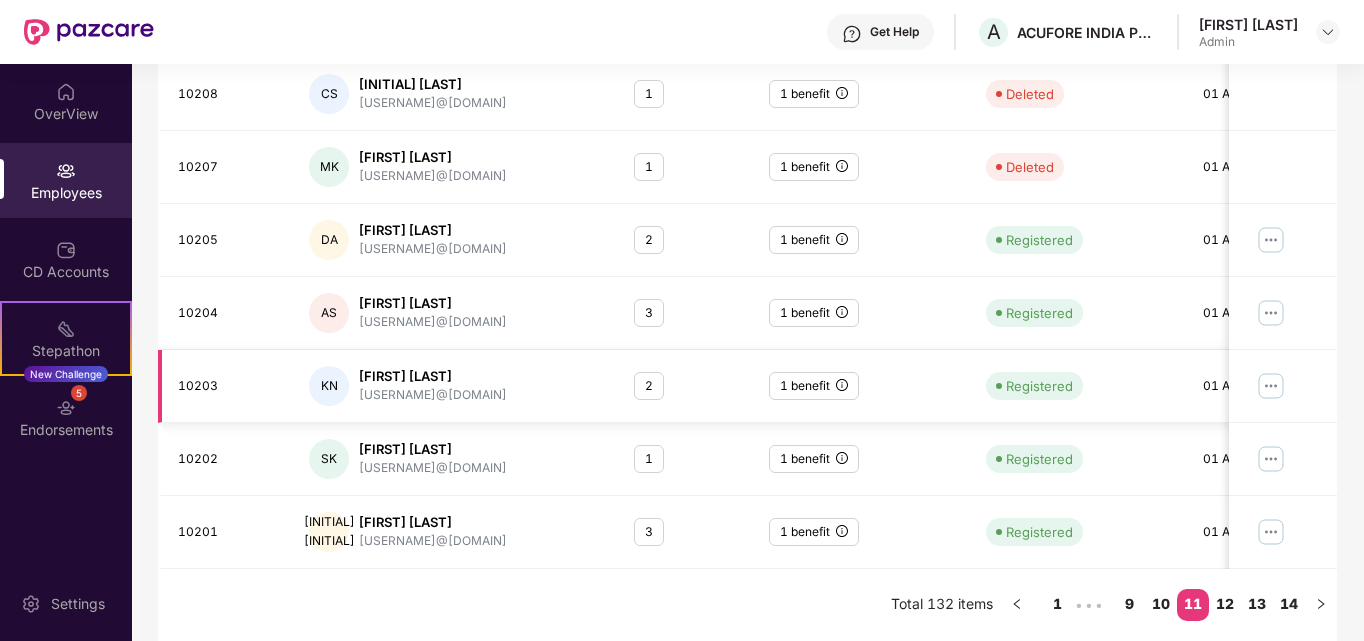 click on "2" at bounding box center [649, 386] 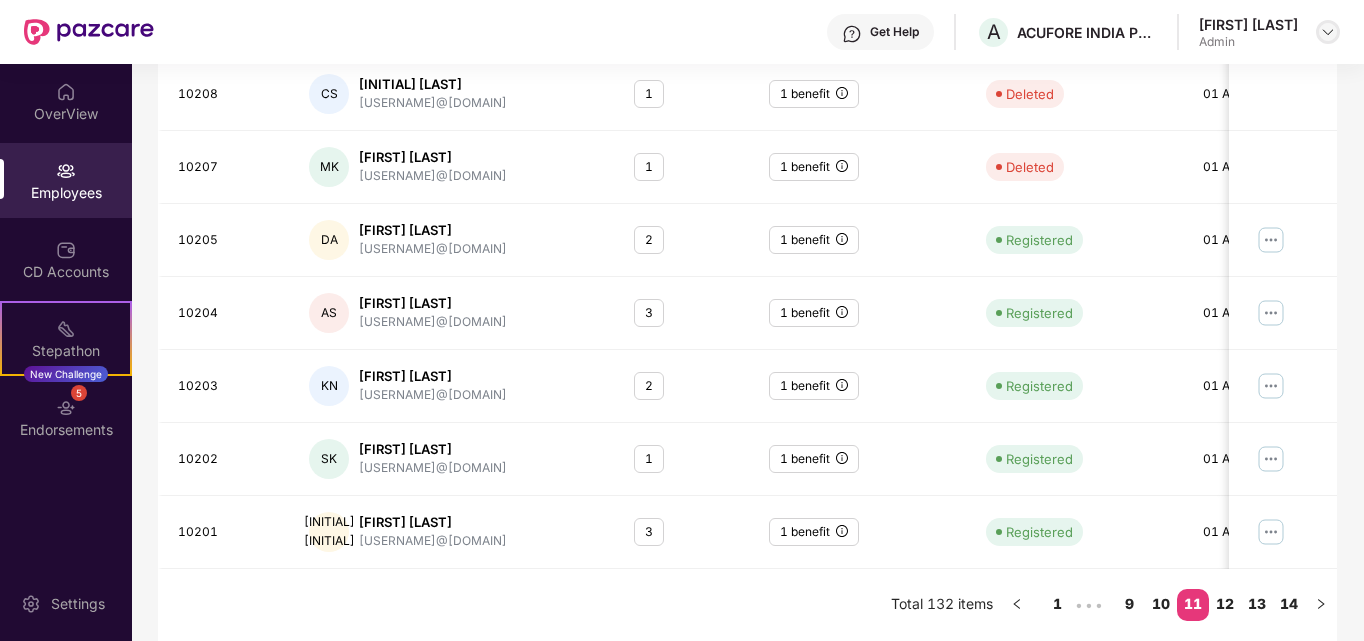 click at bounding box center [1328, 32] 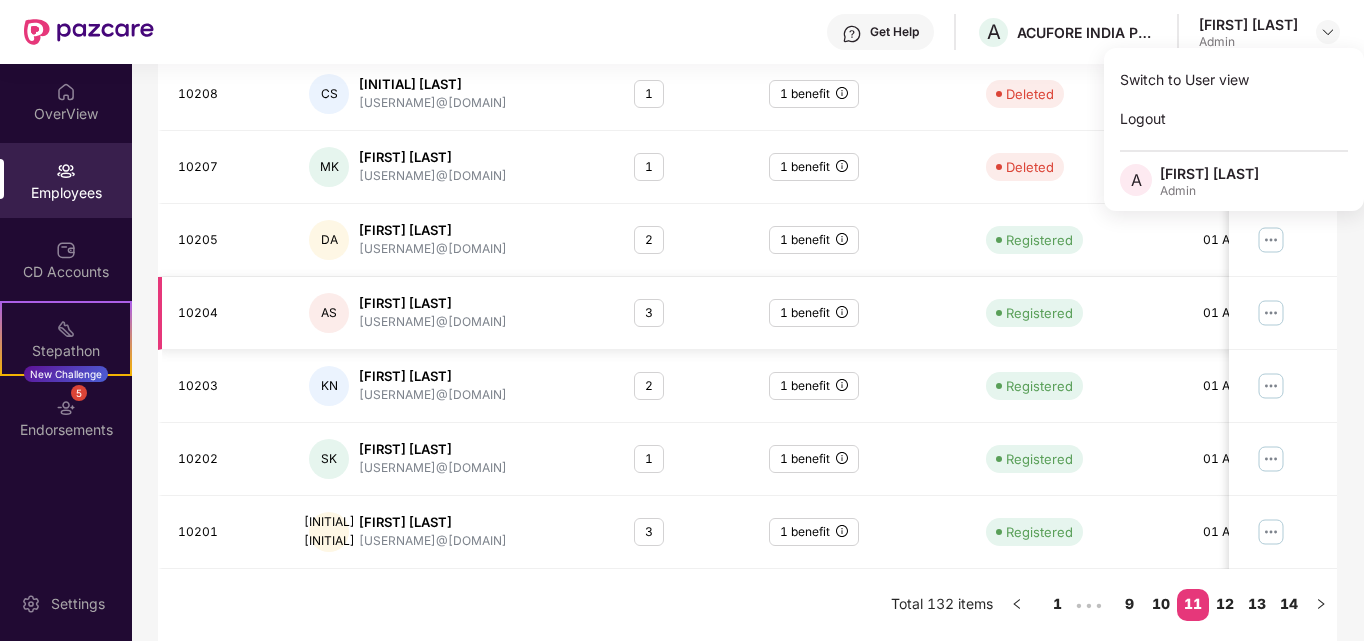 click on "Registered" at bounding box center [1078, 313] 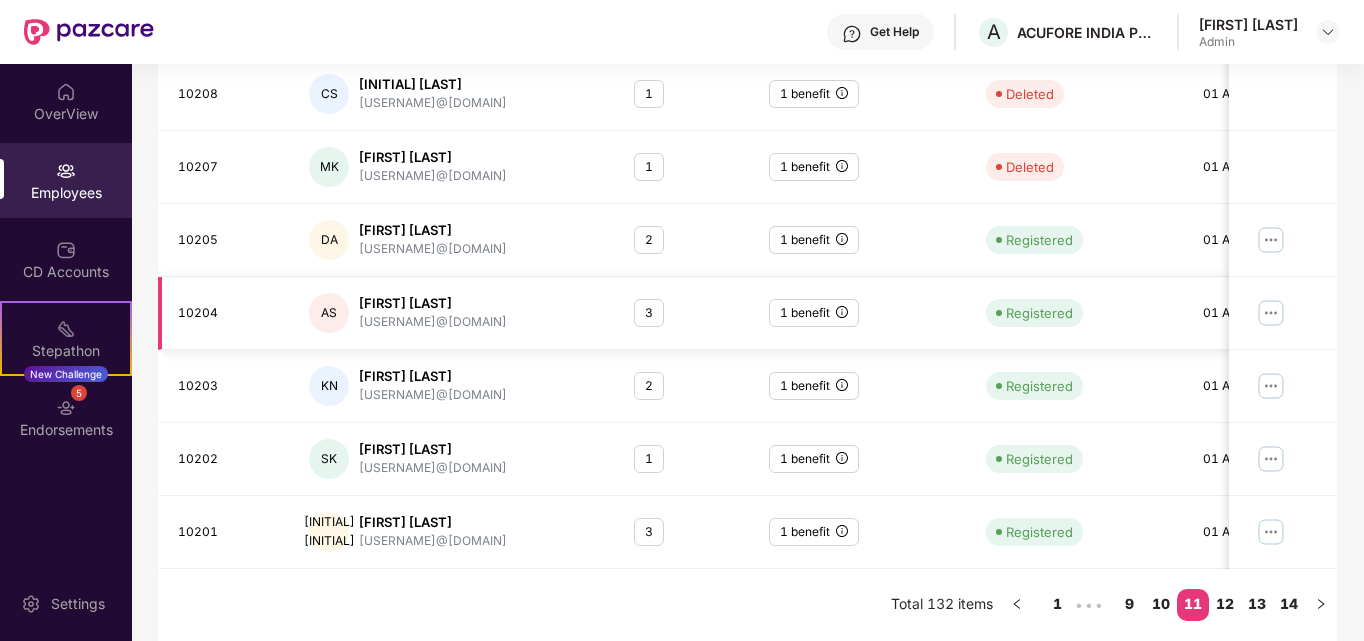 click on "Registered" at bounding box center (1078, 313) 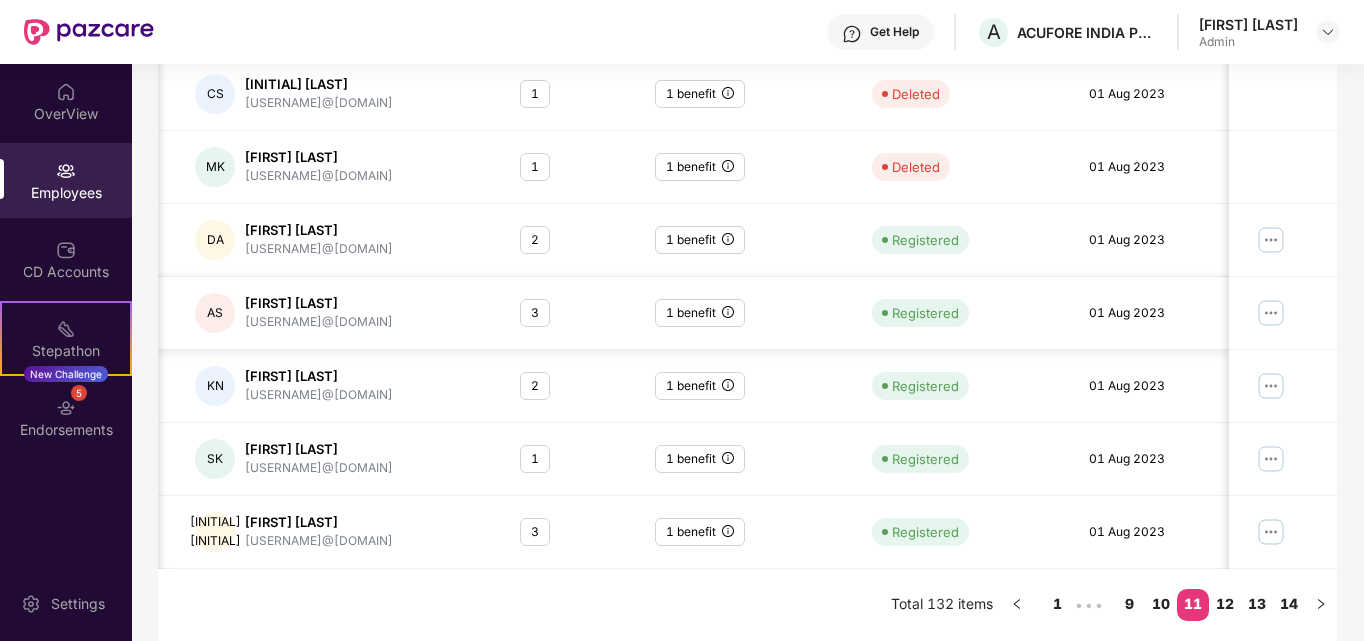 scroll, scrollTop: 0, scrollLeft: 118, axis: horizontal 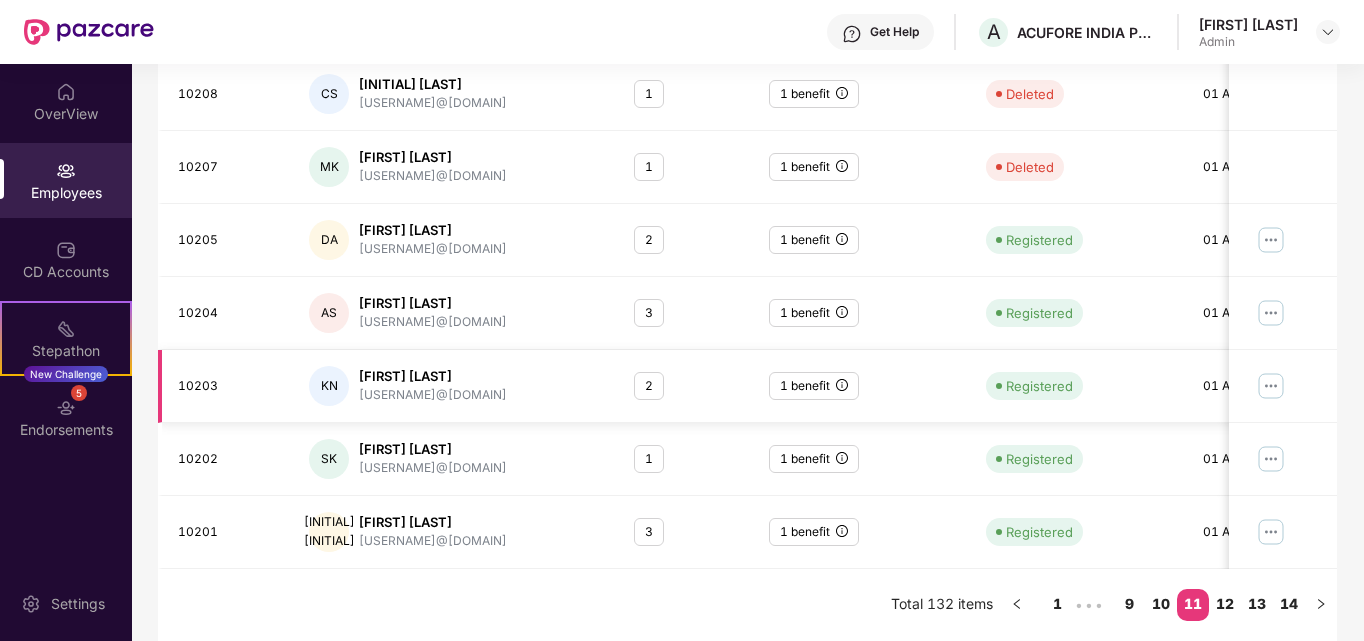 click on "[FIRST] [LAST]" at bounding box center (433, 376) 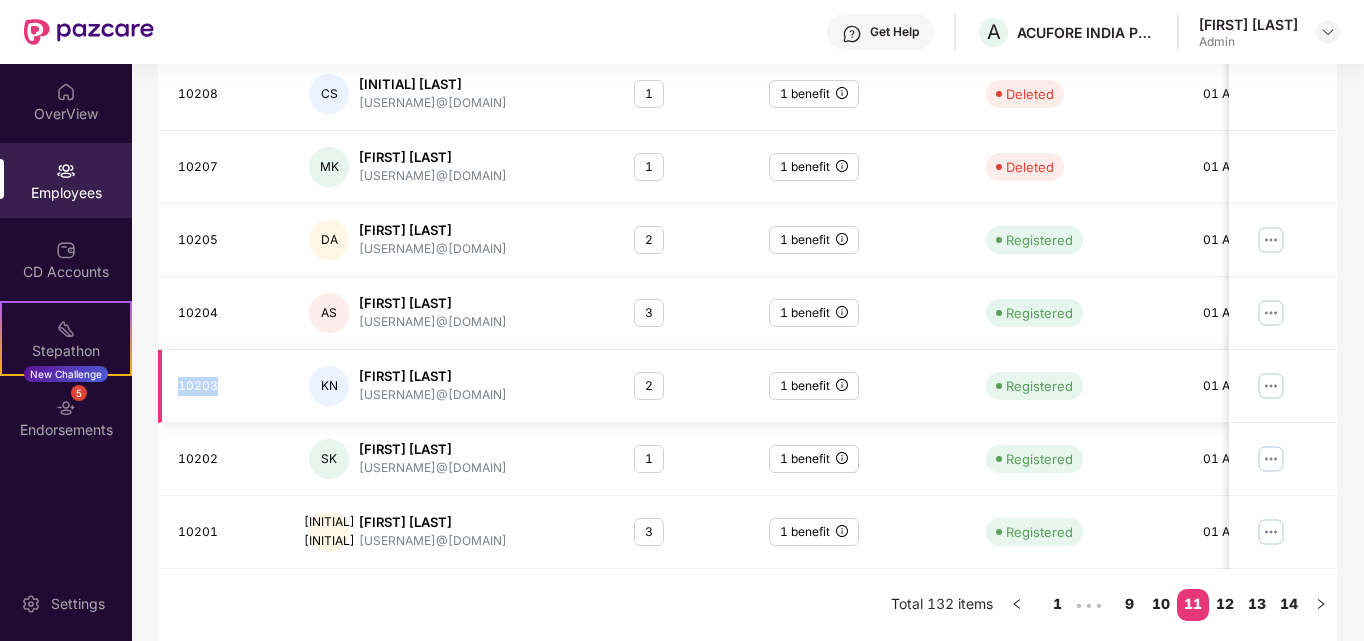 click on "10203" at bounding box center (227, 386) 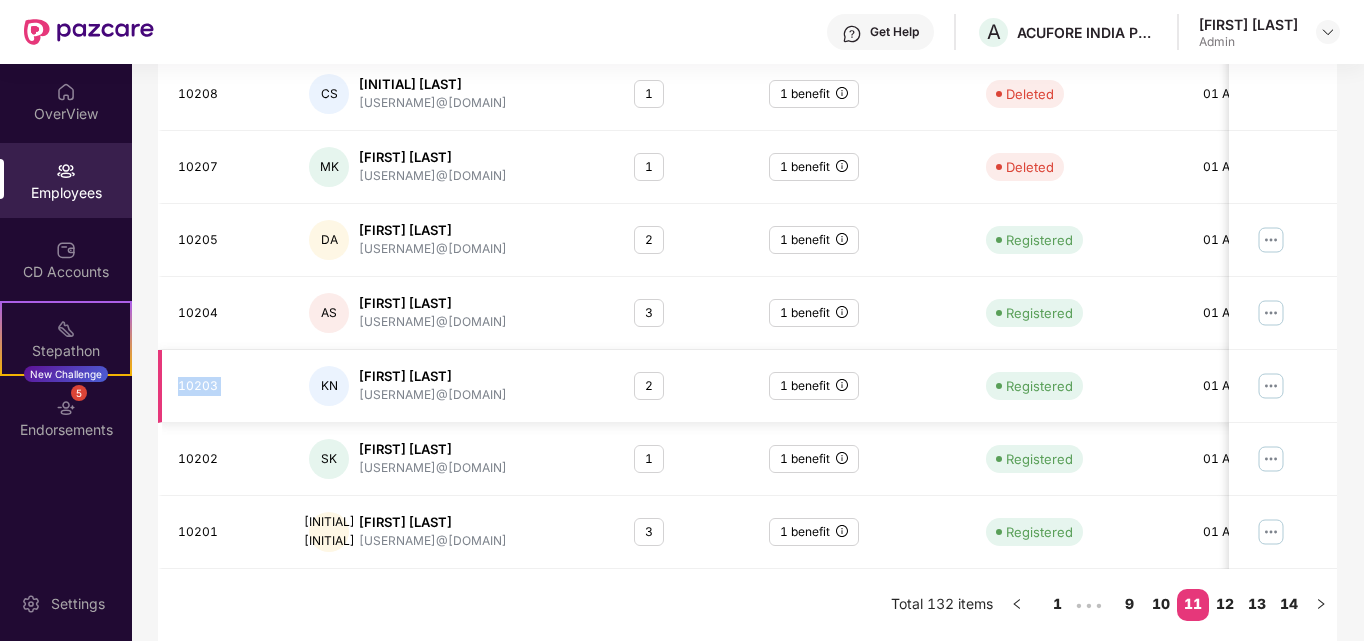 click on "10203" at bounding box center (227, 386) 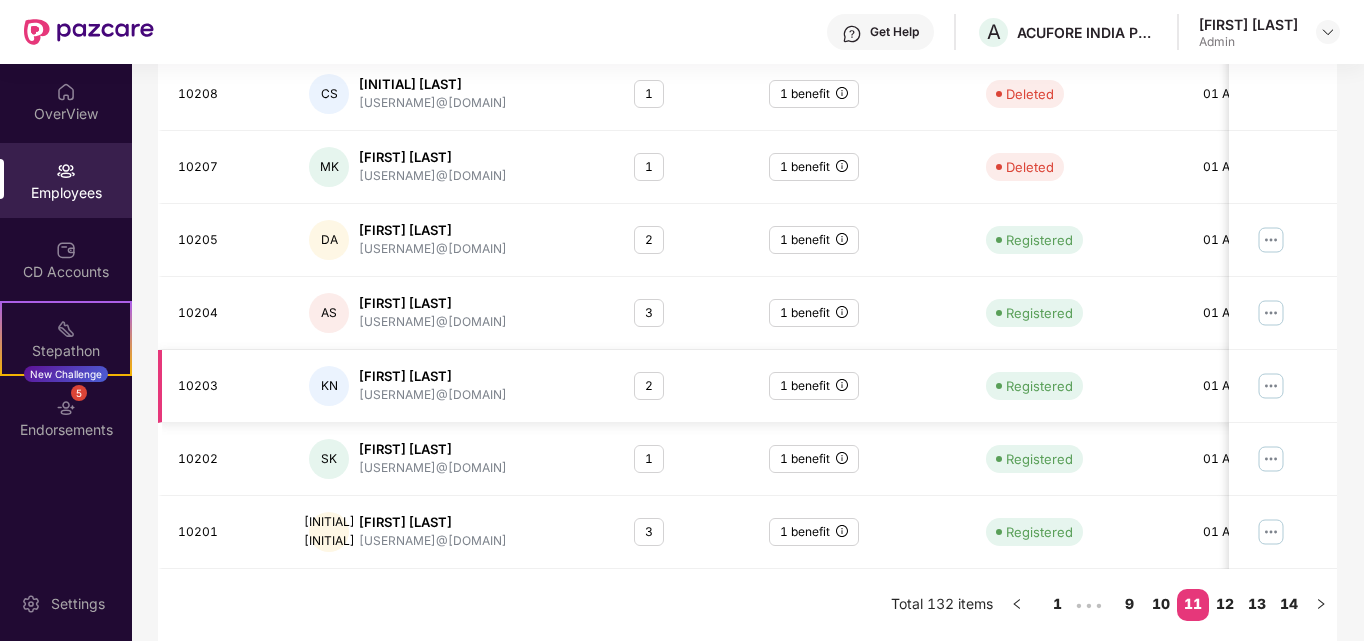 click on "[FIRST] [LAST]" at bounding box center (433, 376) 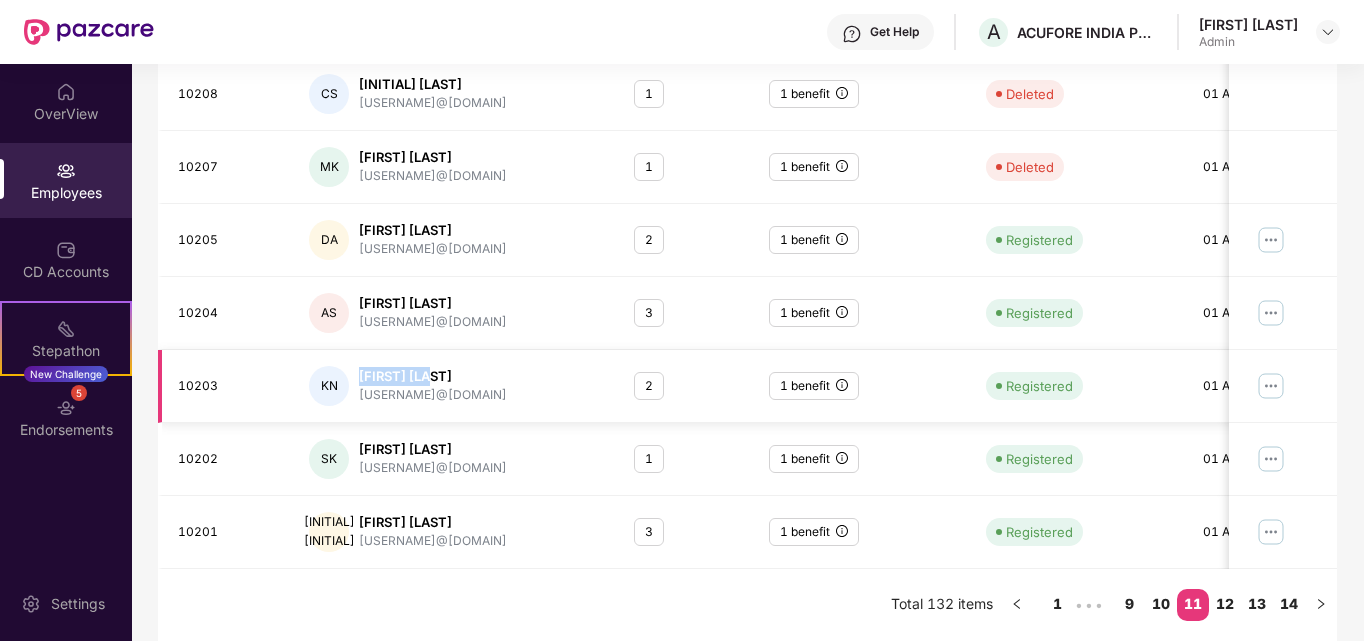 click on "[FIRST] [LAST]" at bounding box center (433, 376) 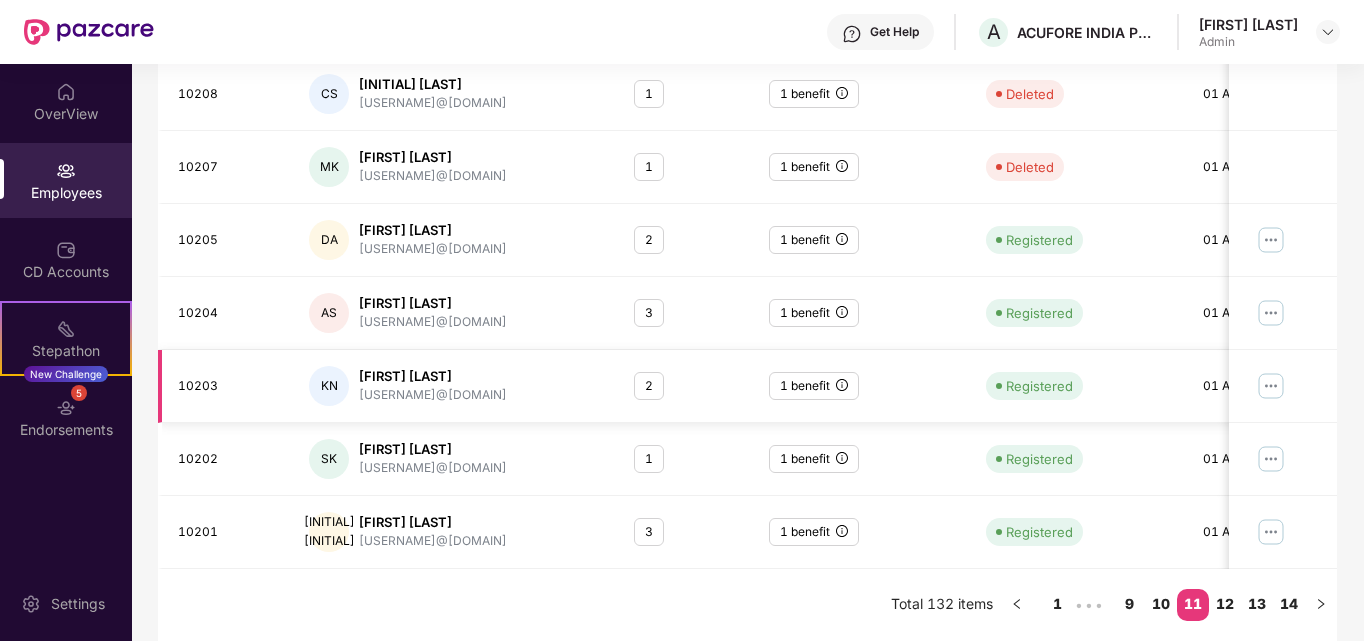click on "[FIRST] [LAST]" at bounding box center [433, 376] 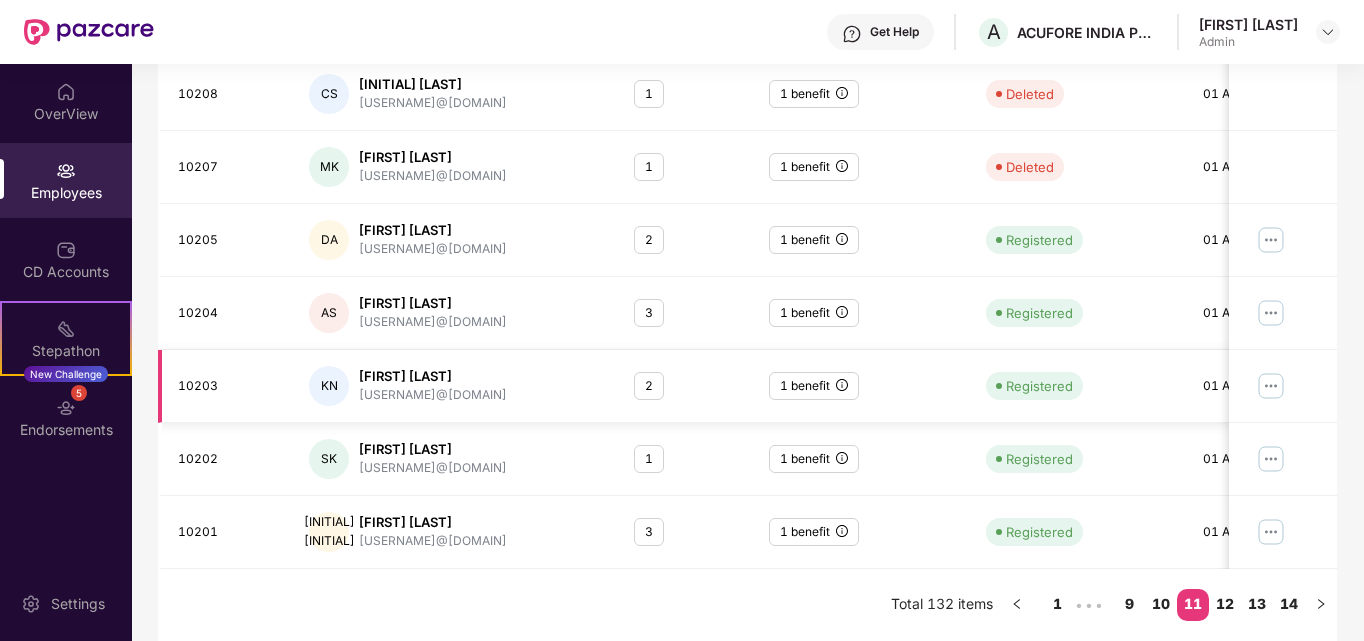 click on "10203" at bounding box center [227, 386] 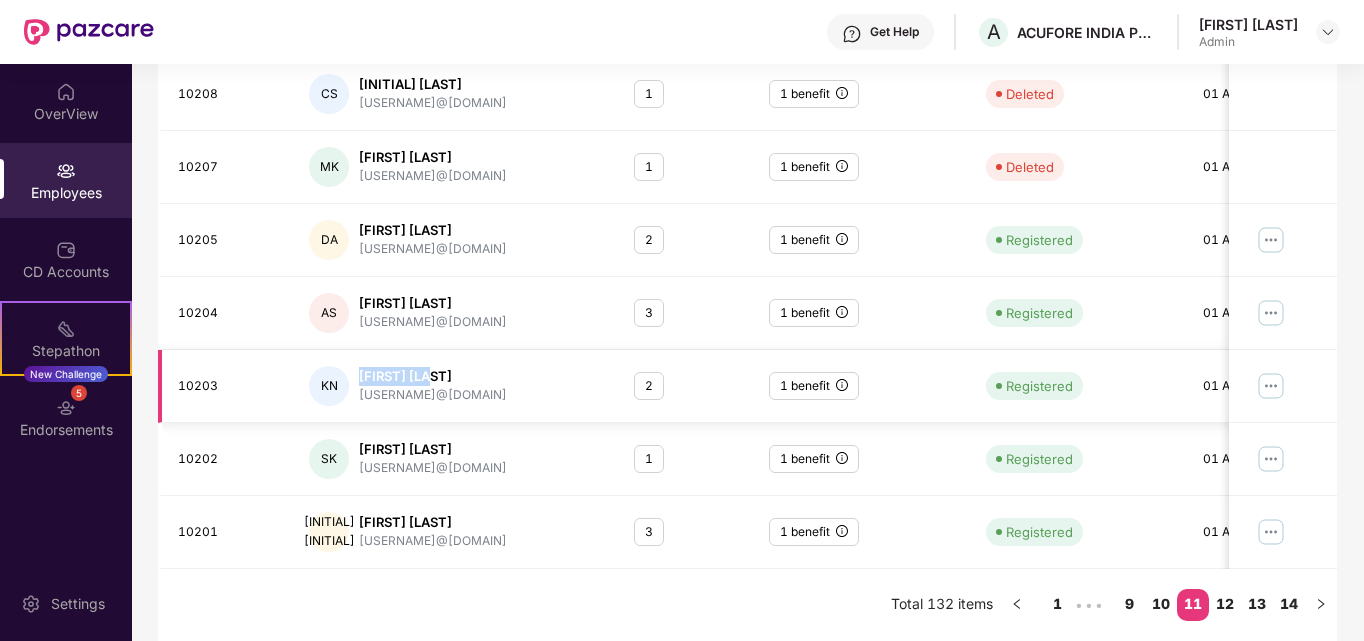 click on "[FIRST] [LAST]" at bounding box center (433, 376) 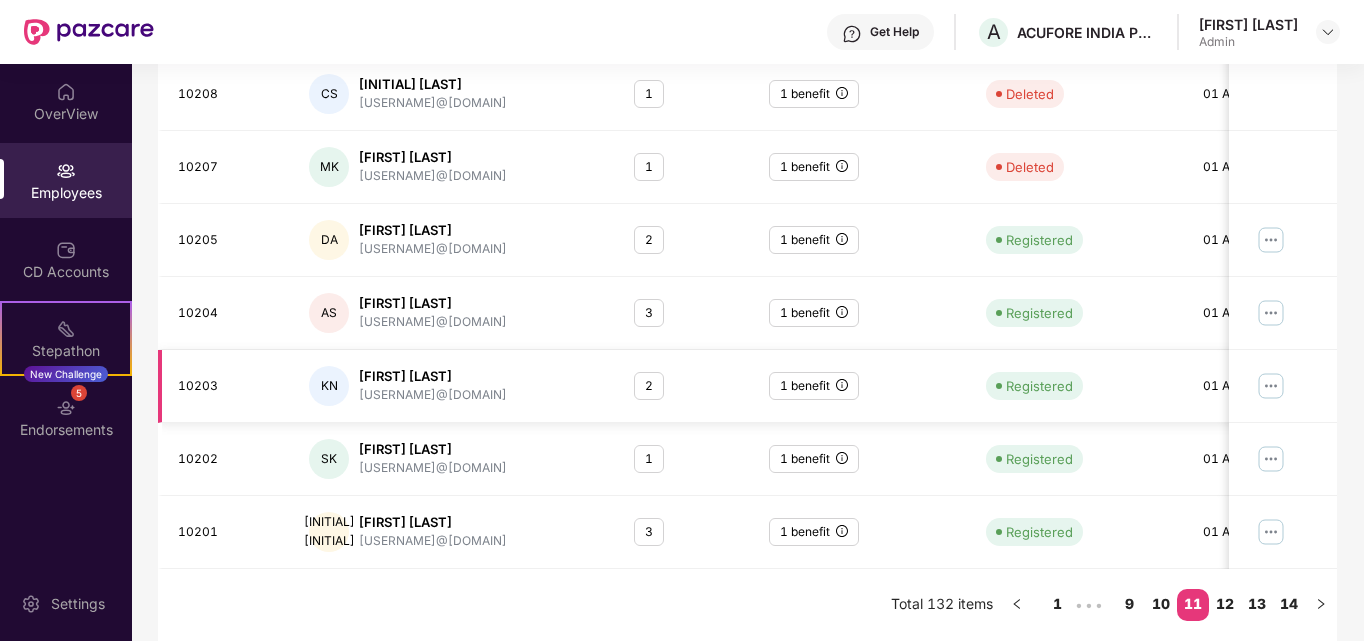 click on "[FIRST] [LAST]" at bounding box center [433, 376] 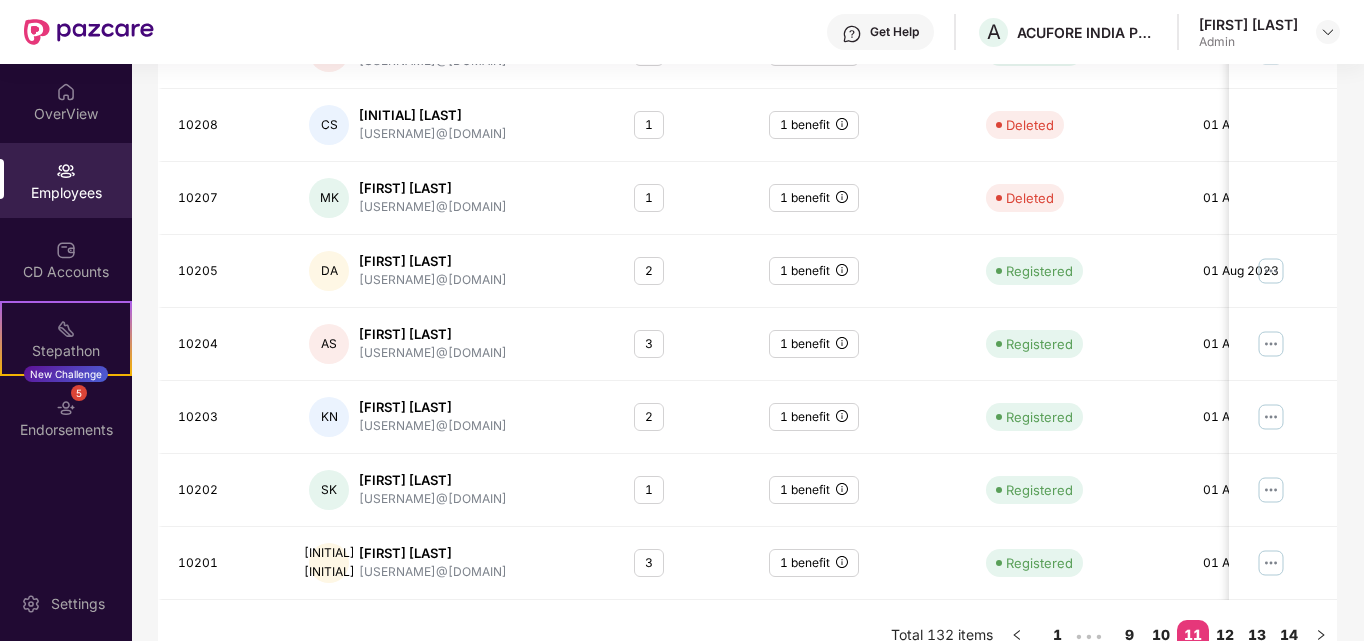 scroll, scrollTop: 588, scrollLeft: 0, axis: vertical 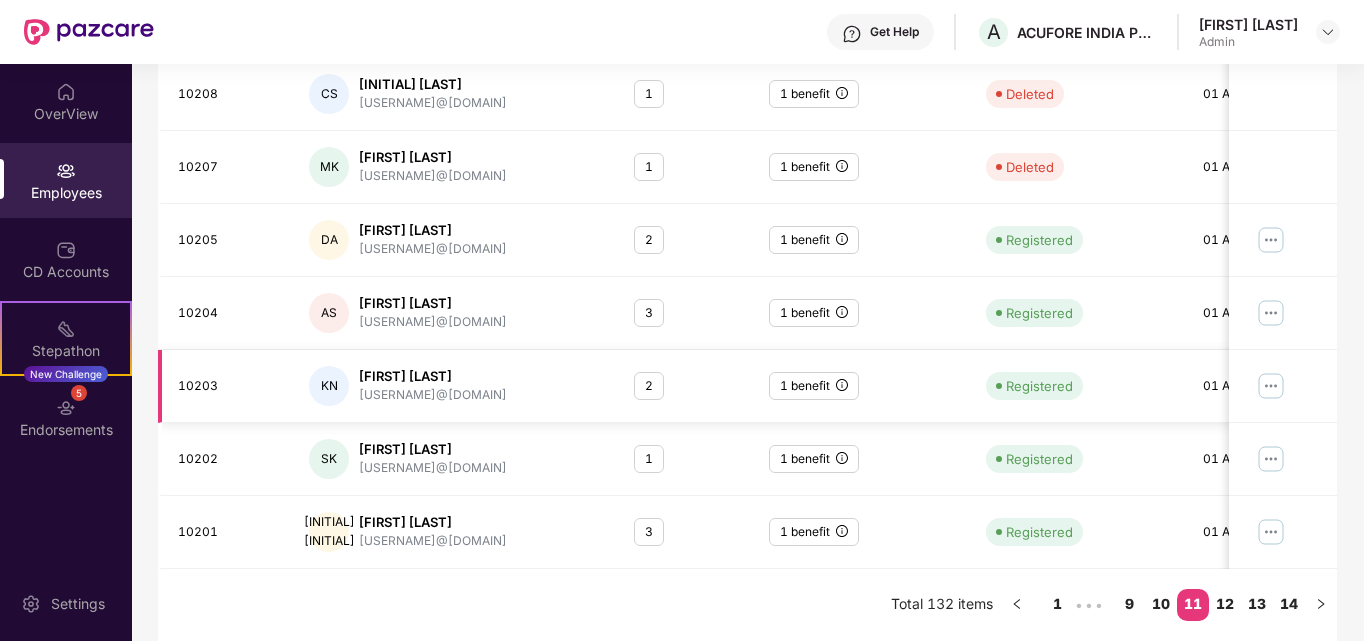 click on "[USERNAME]@[DOMAIN]" at bounding box center [433, 395] 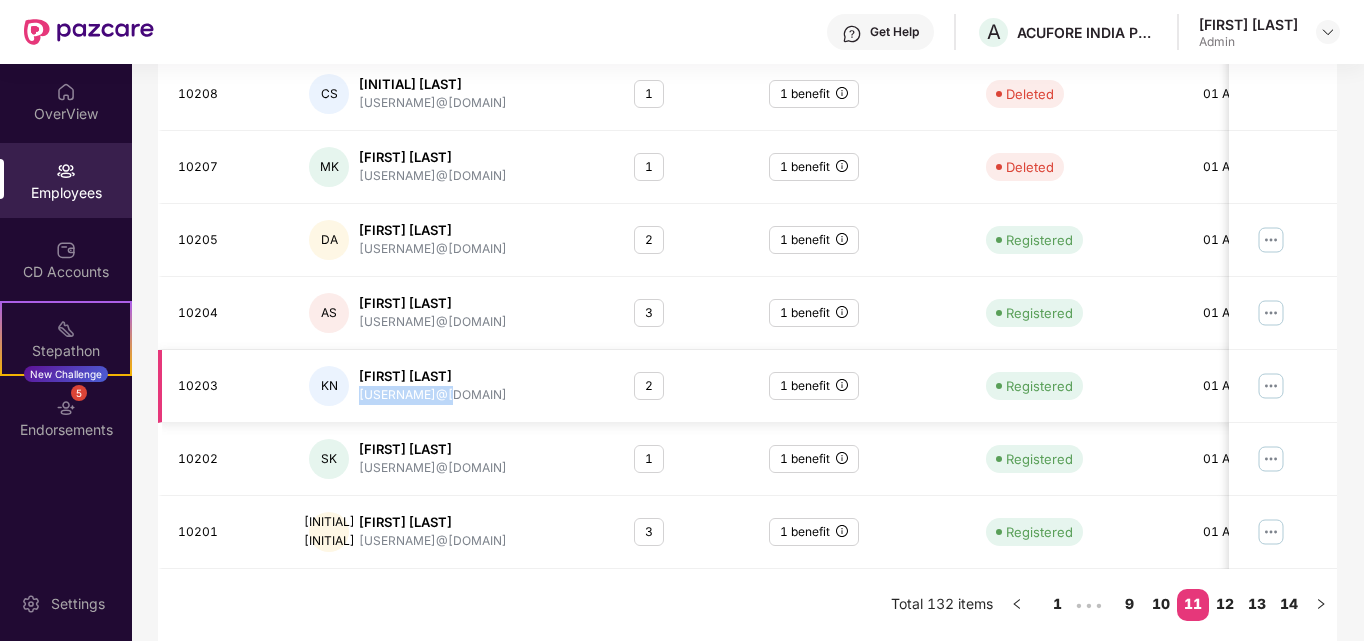 click on "[USERNAME]@[DOMAIN]" at bounding box center (433, 395) 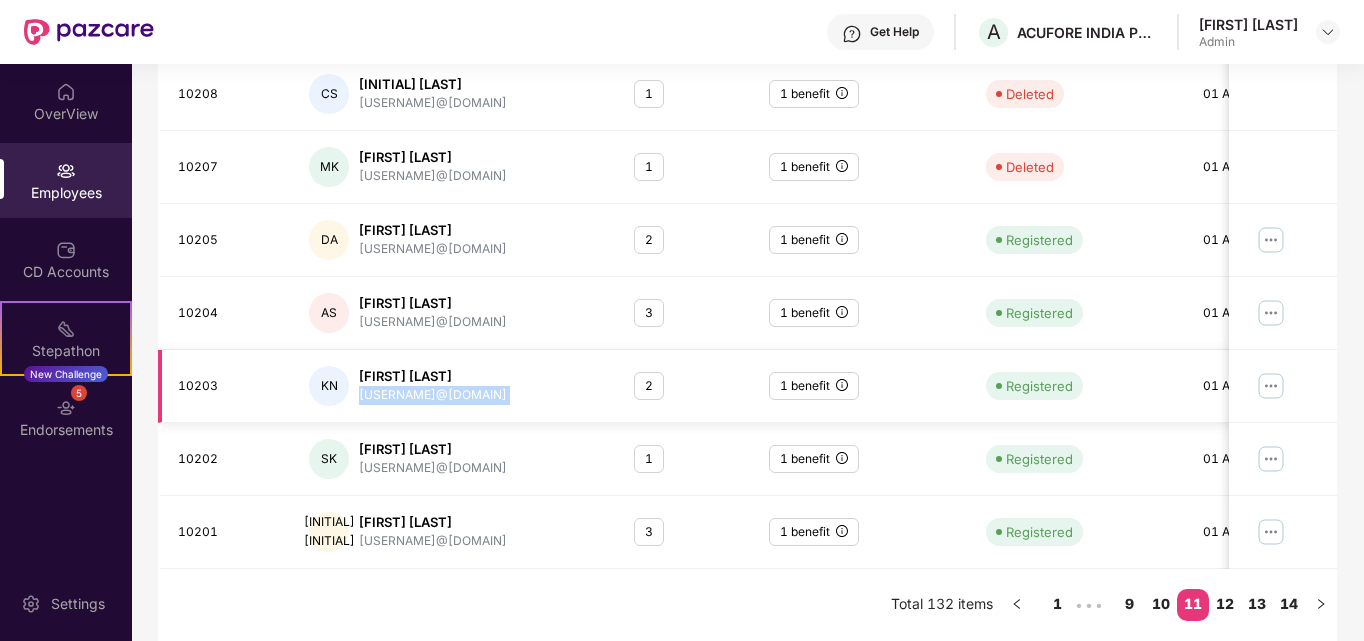 click on "[USERNAME]@[DOMAIN]" at bounding box center (433, 395) 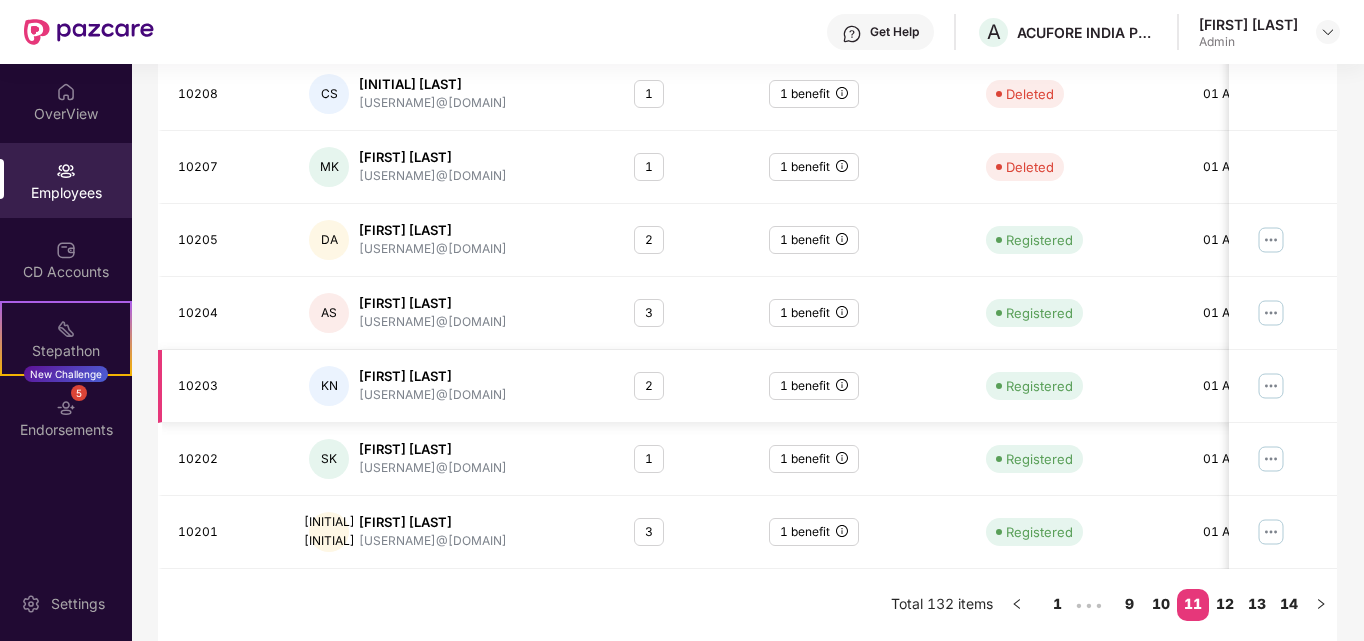 click on "[FIRST] [LAST]" at bounding box center (433, 376) 